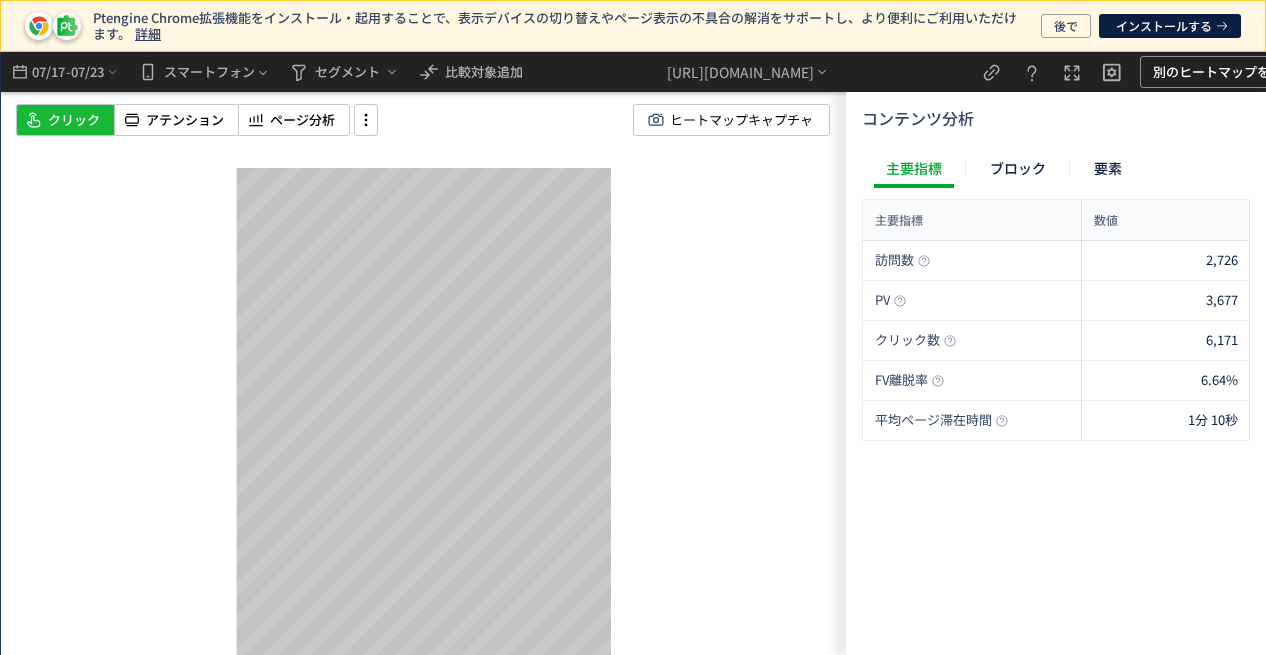 scroll, scrollTop: 0, scrollLeft: 0, axis: both 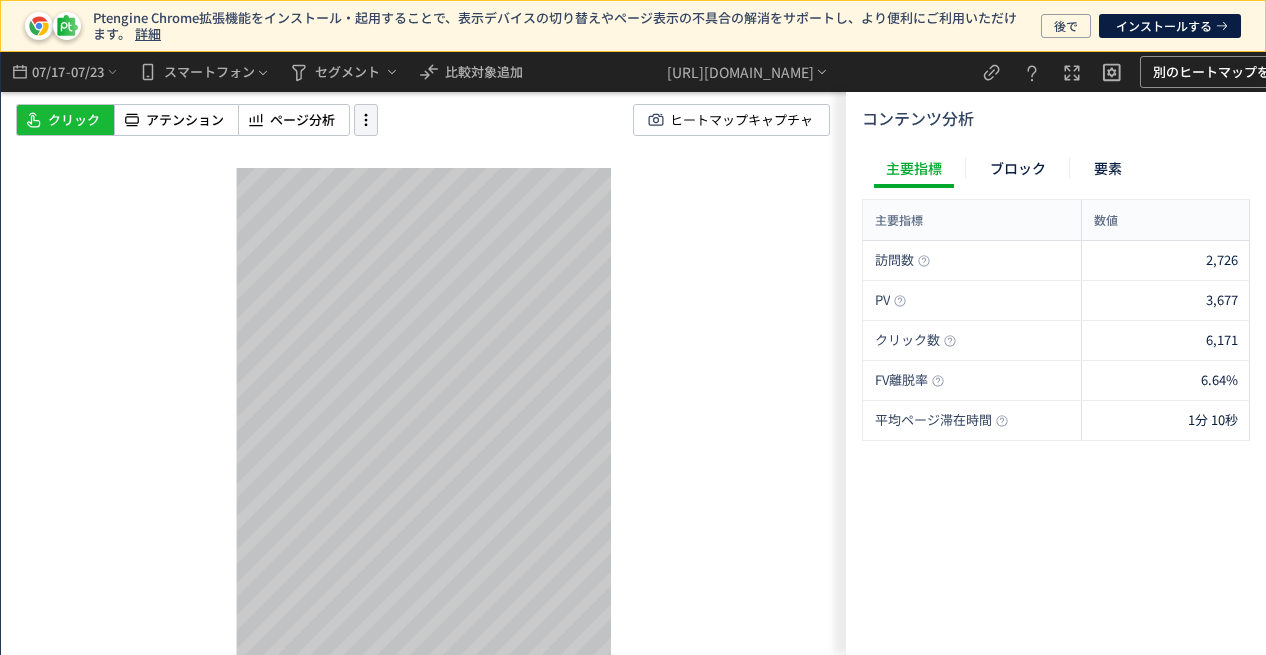 click 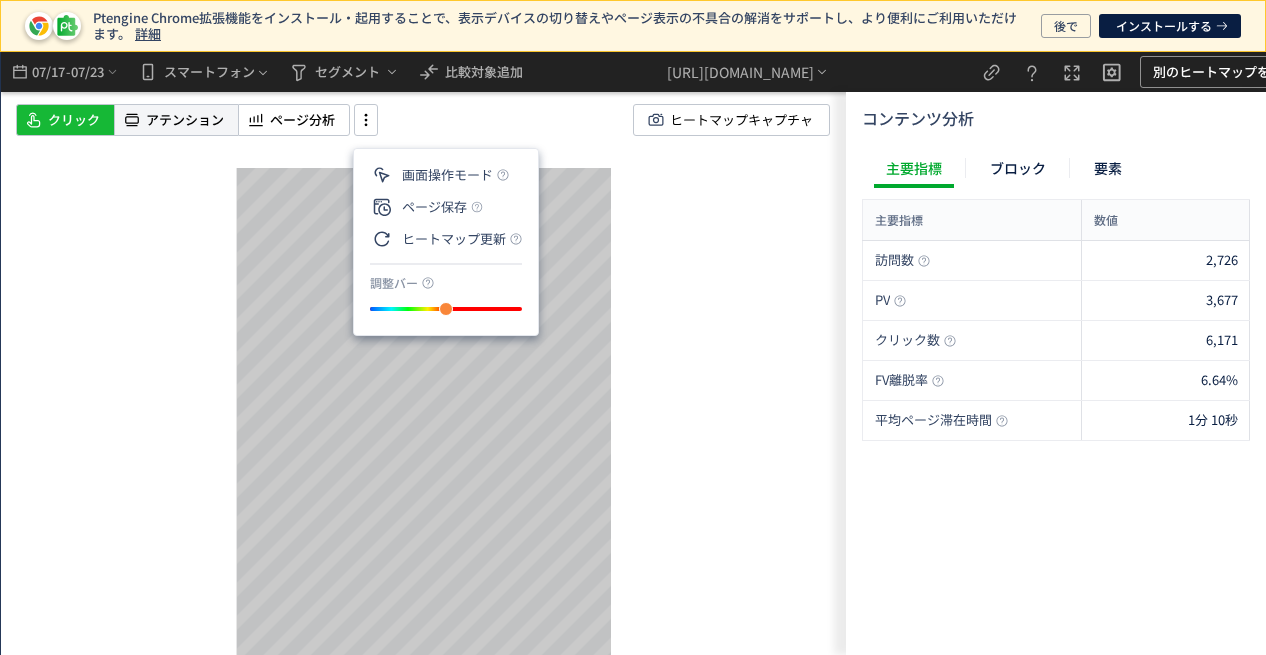 click on "アテンション" at bounding box center [185, 120] 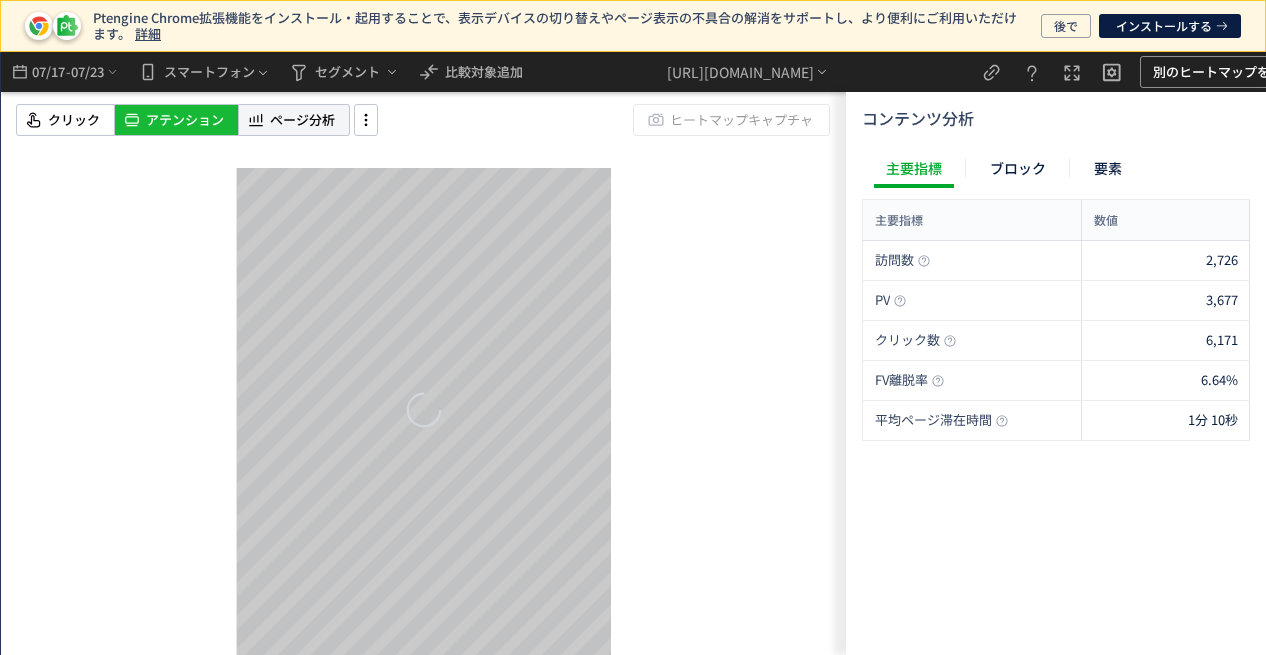 click on "ページ分析" 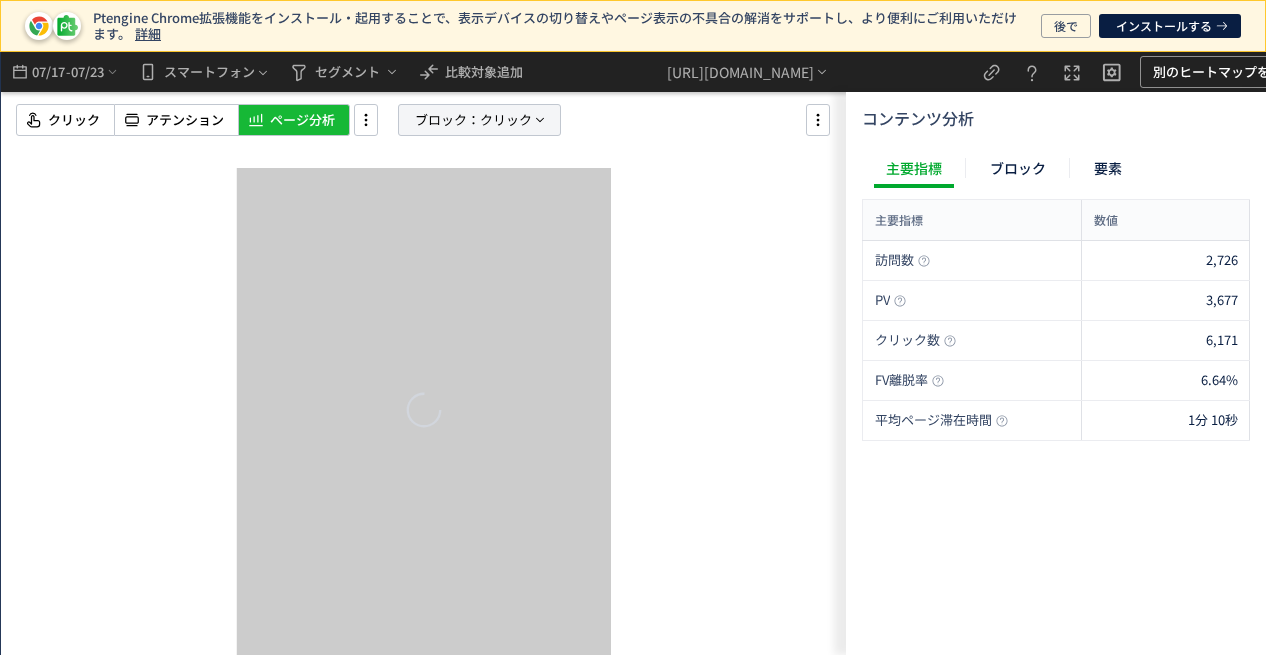 click on "ブロック：" at bounding box center (447, 120) 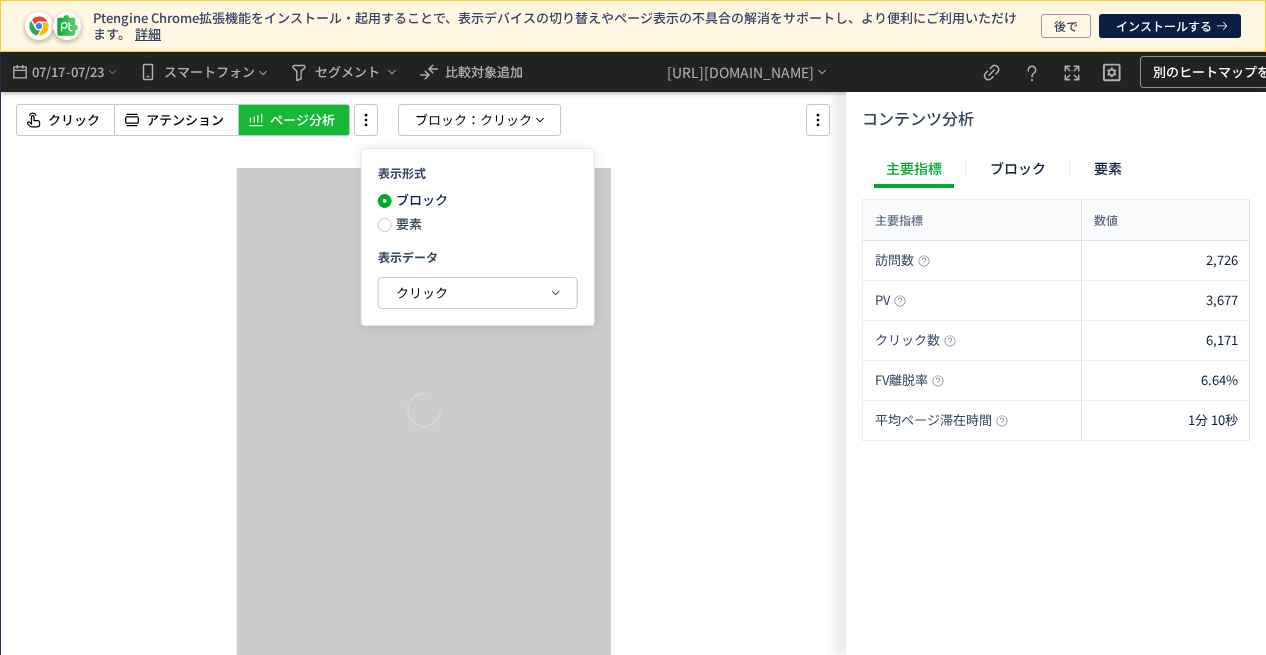 click on "要素" at bounding box center (407, 223) 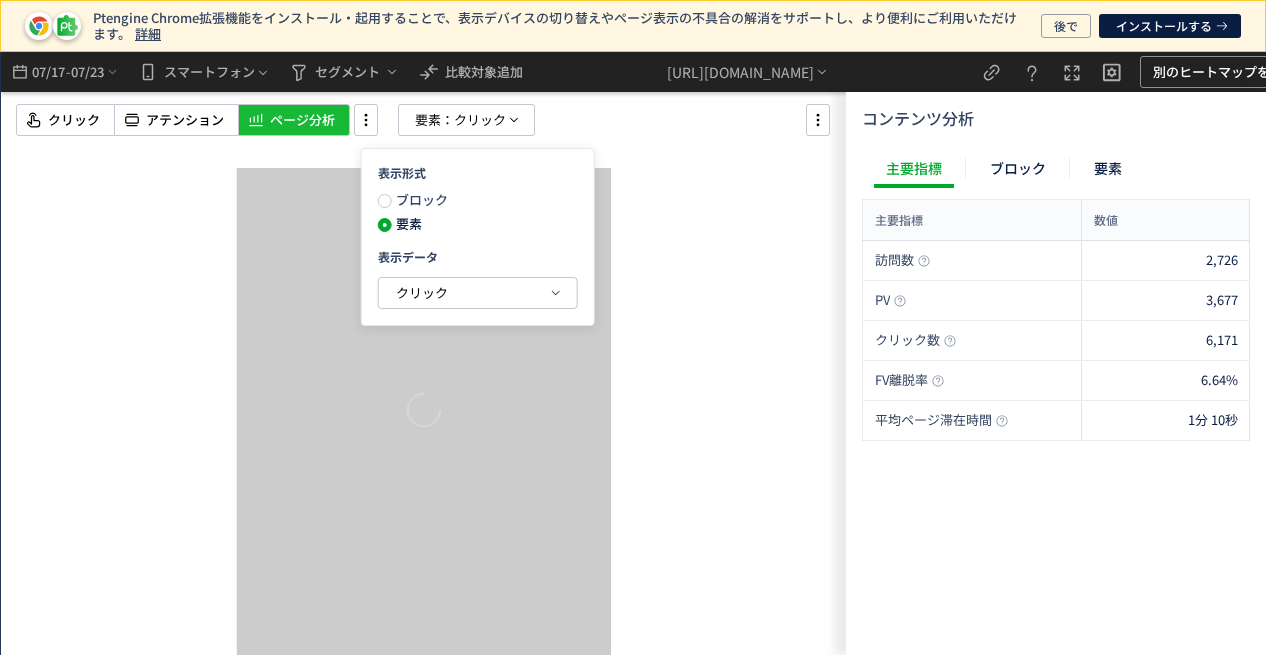 click on "要素" 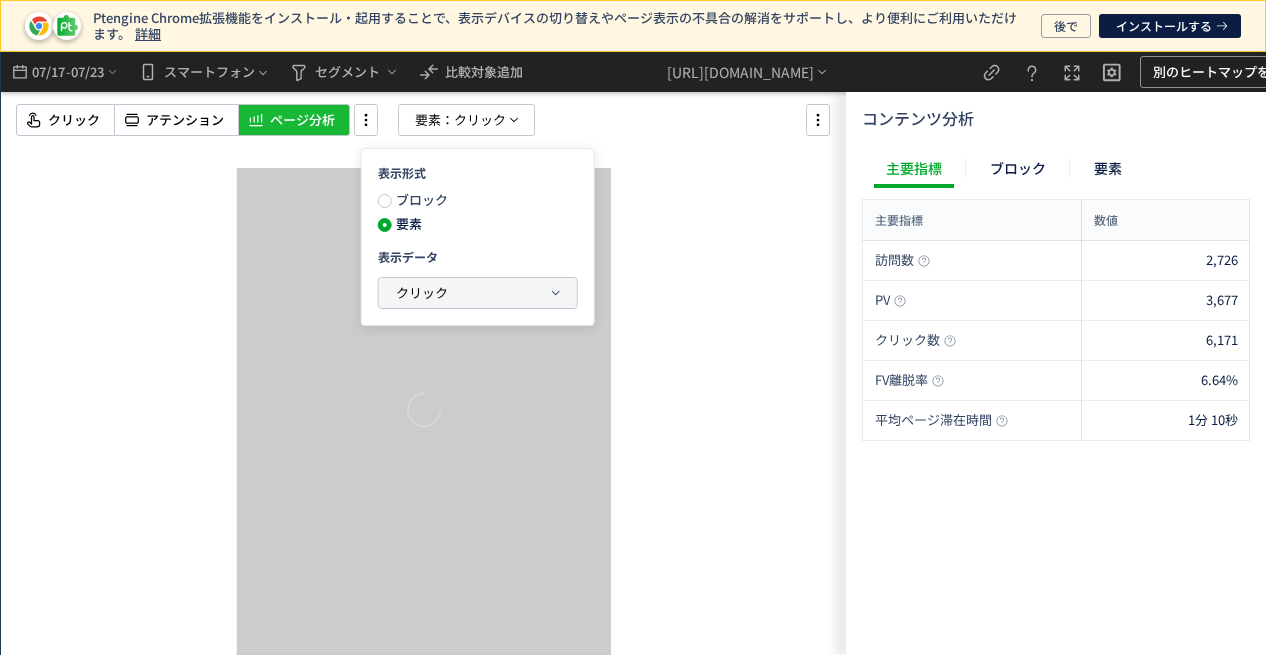 click on "クリック" 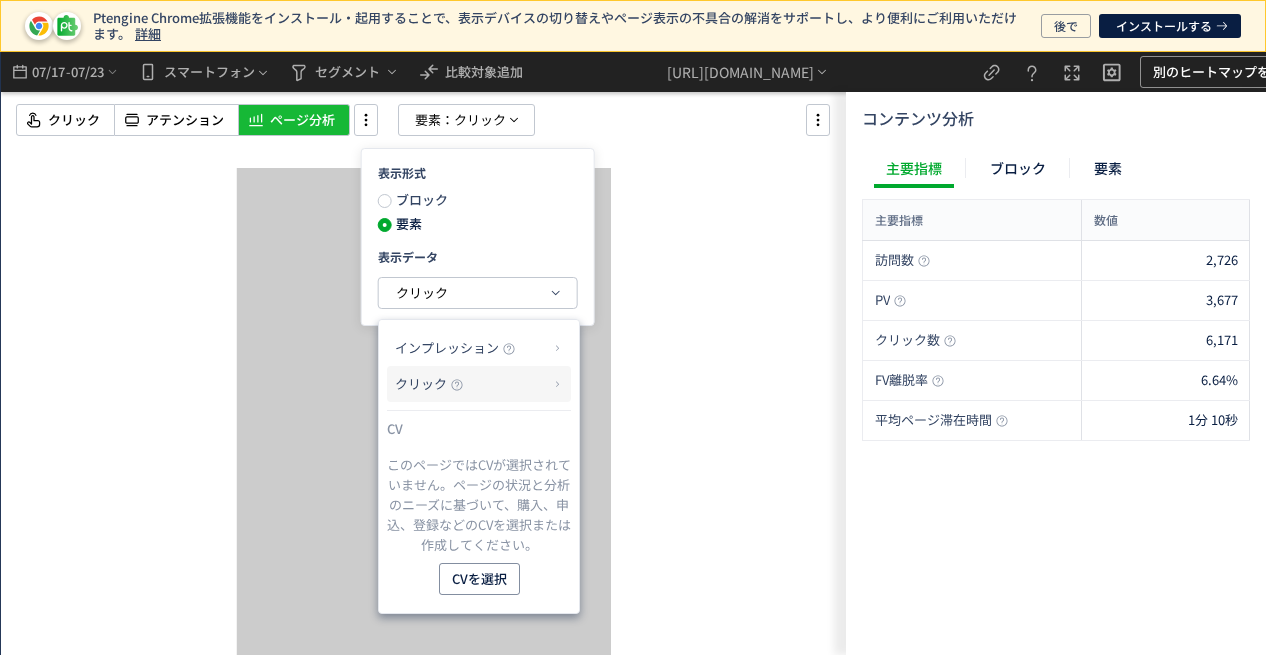 click on "クリック" at bounding box center [421, 383] 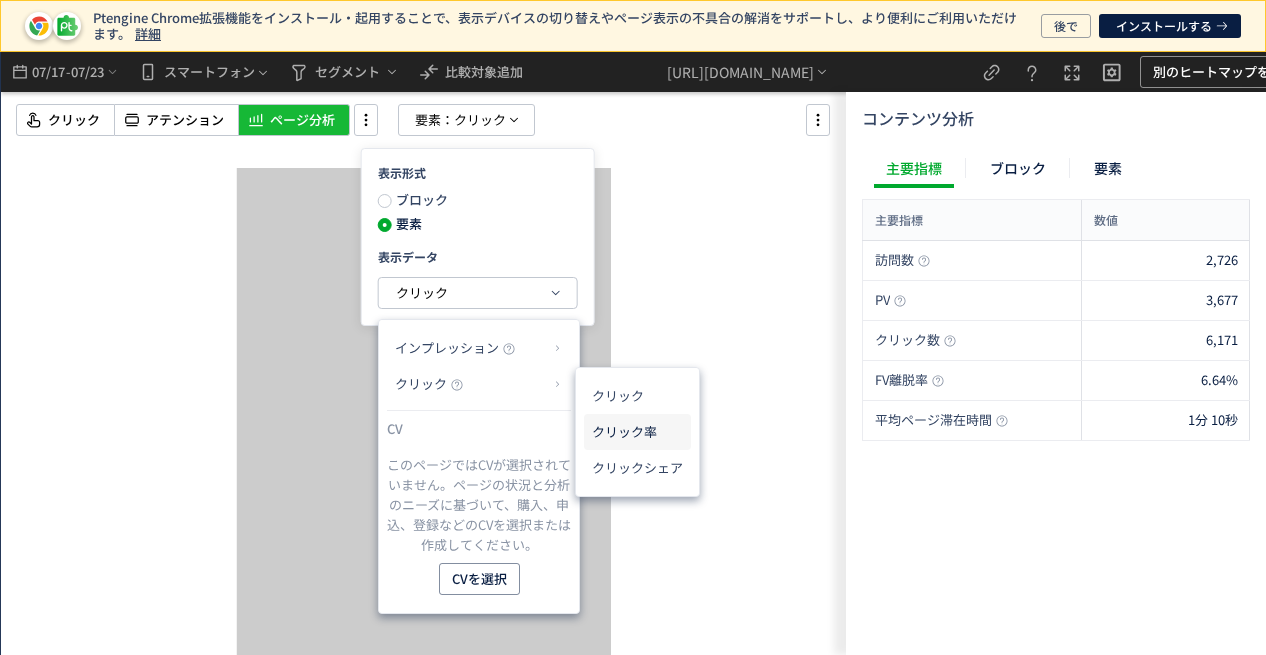 click on "クリック率" 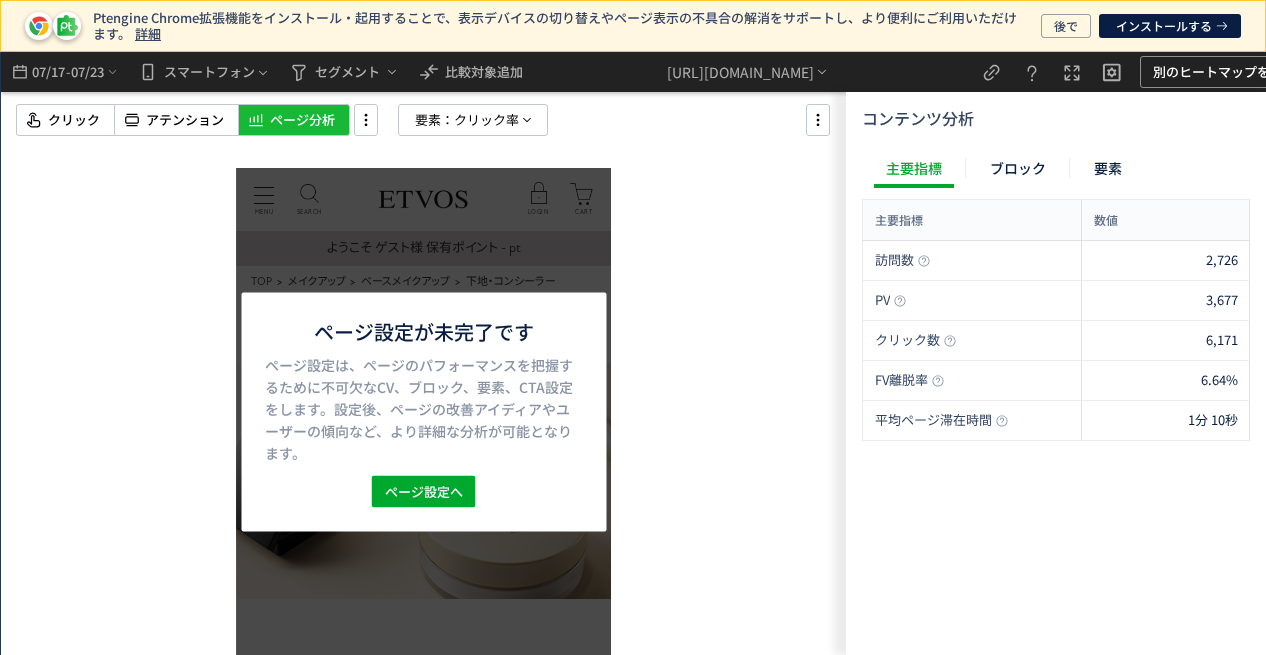 scroll, scrollTop: 0, scrollLeft: 0, axis: both 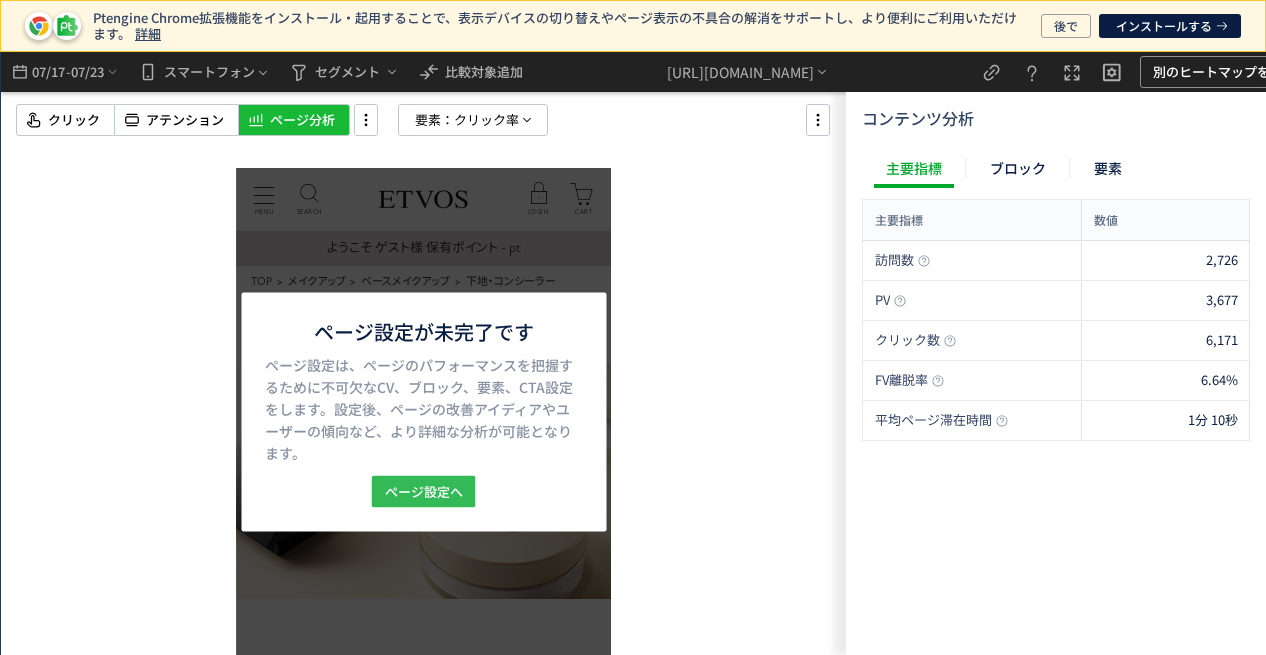 click on "ページ設定へ" at bounding box center (424, 491) 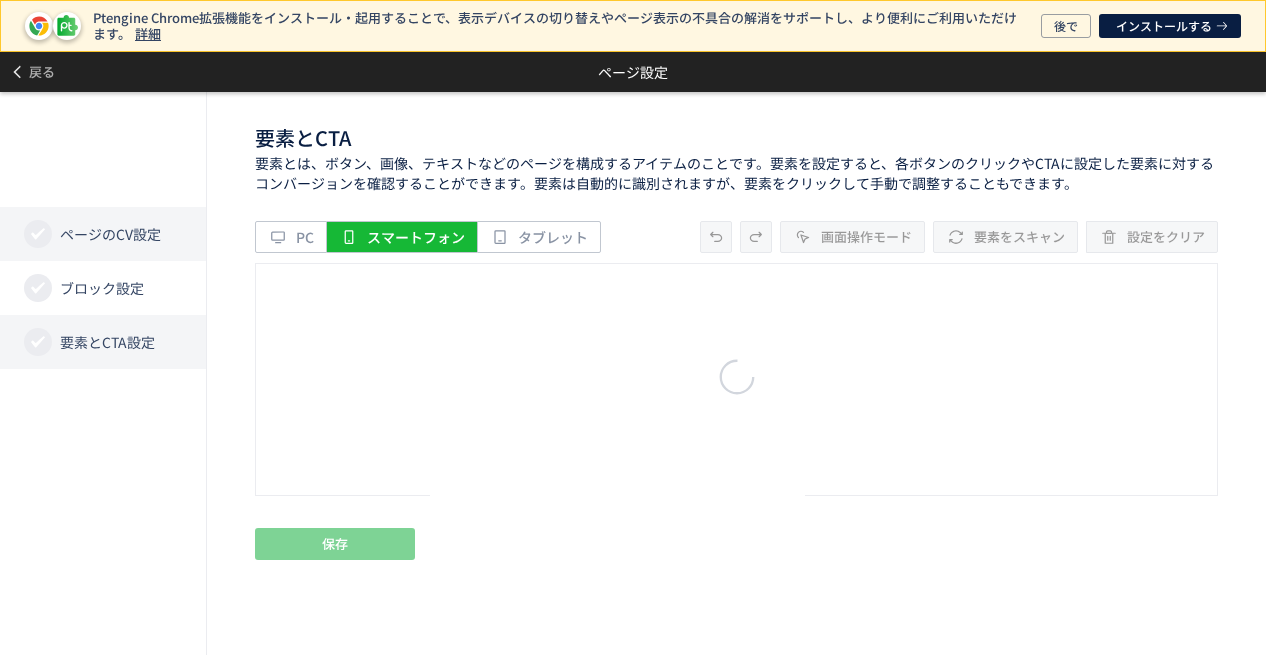 scroll, scrollTop: 0, scrollLeft: 0, axis: both 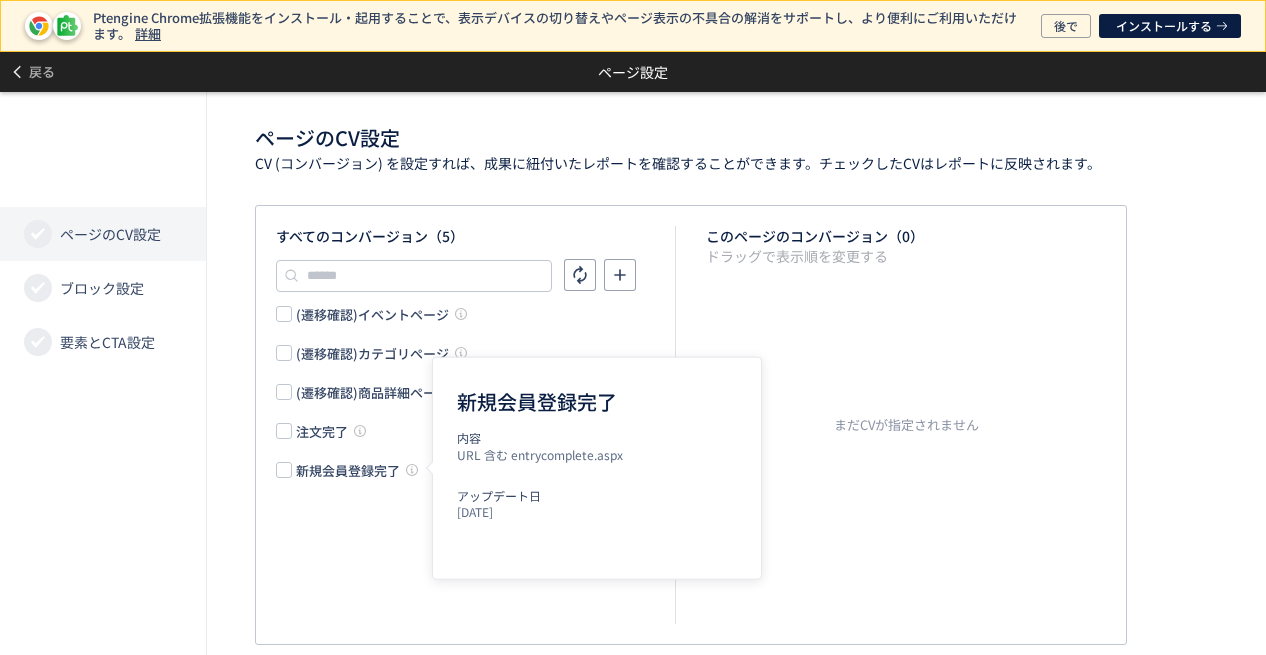 click on "注文完了" 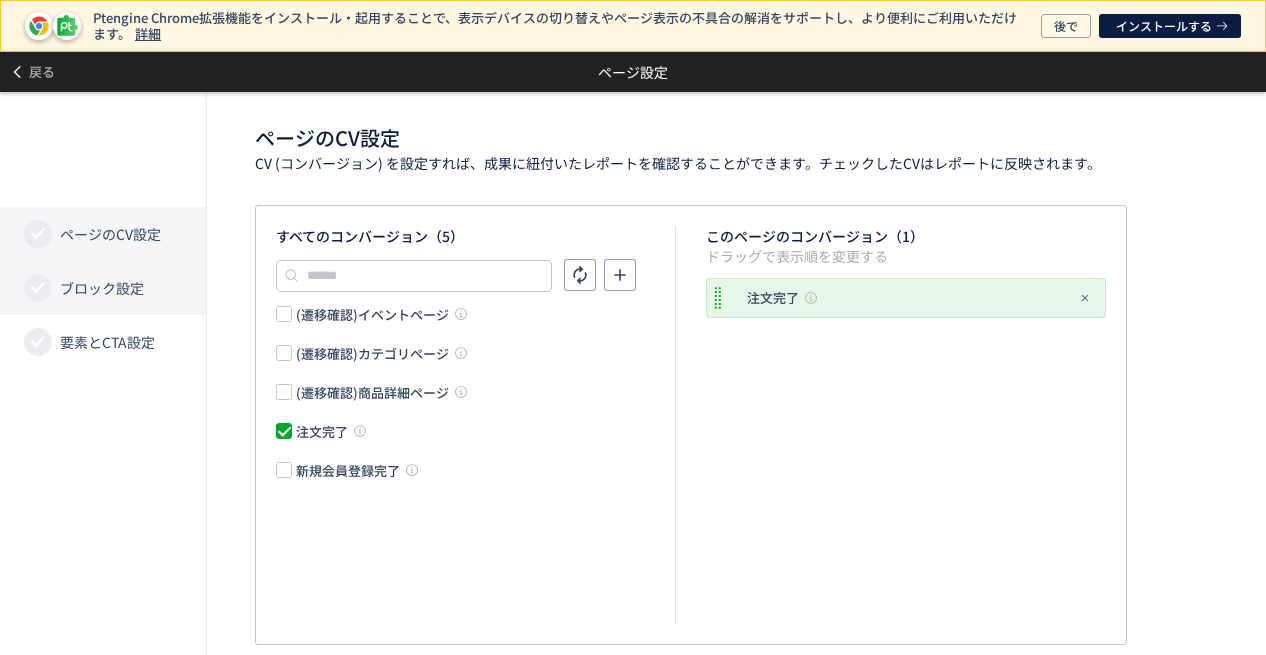 click on "ブロック設定" 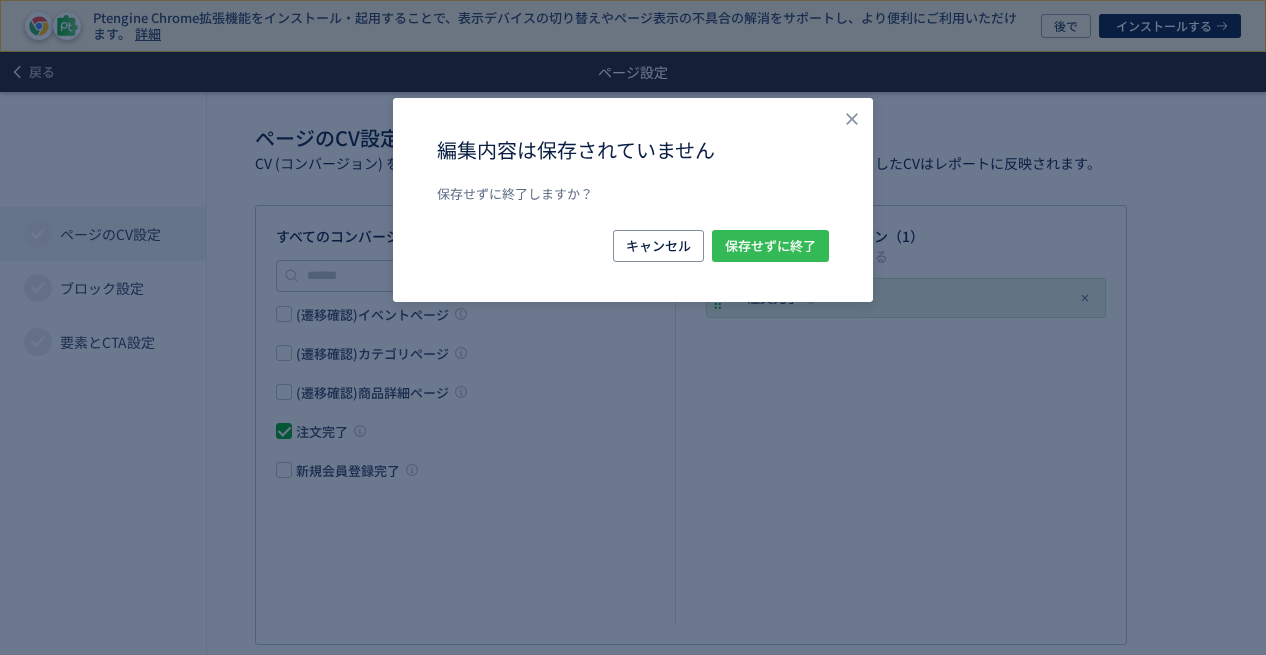 click on "保存せずに終了" at bounding box center [770, 246] 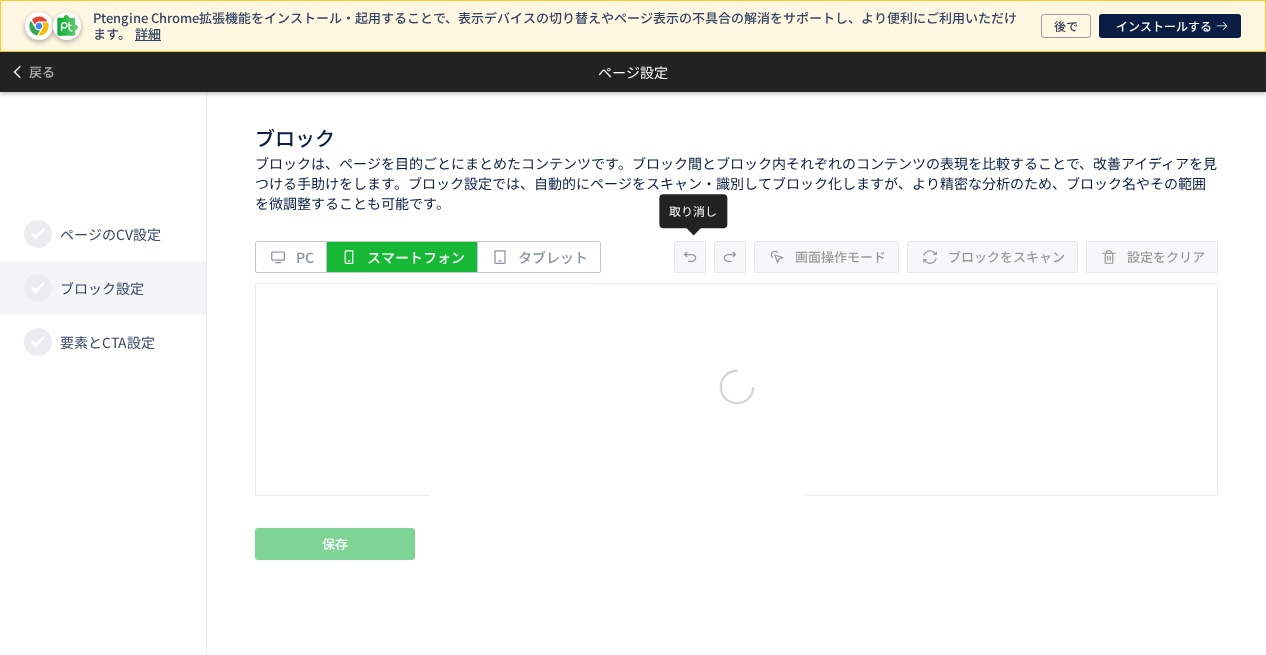 scroll, scrollTop: 0, scrollLeft: 0, axis: both 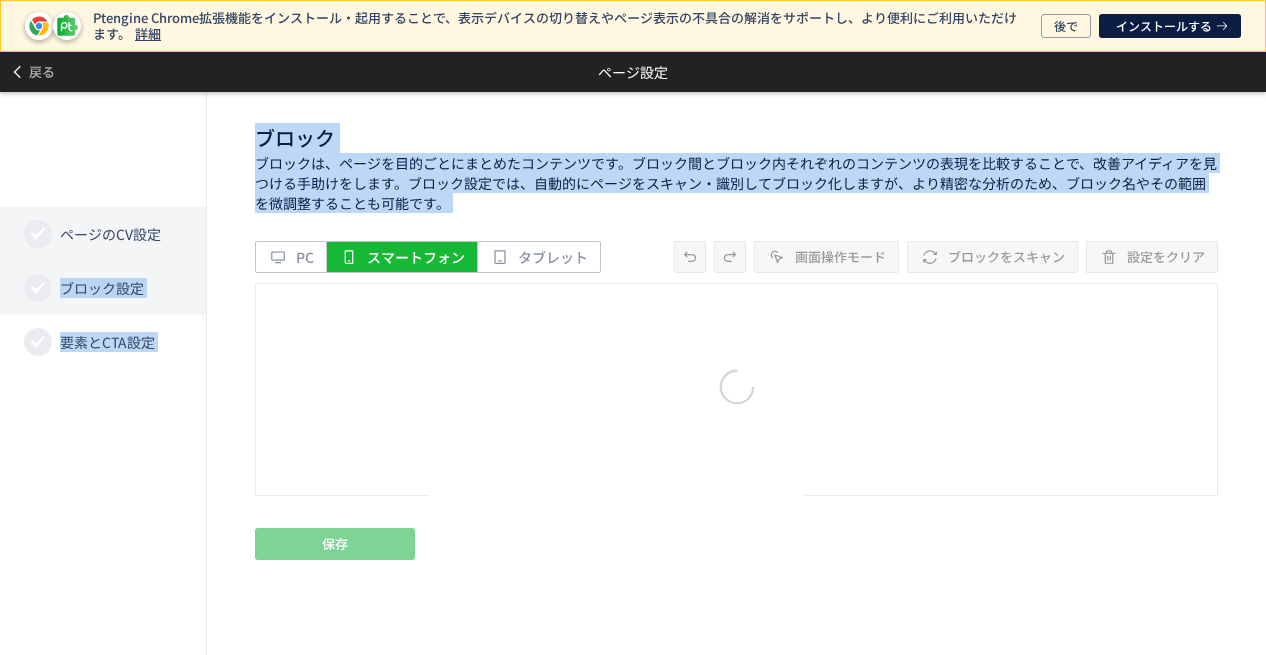 click on "ページのCV設定 ブロック設定 要素とCTA設定 ブロック ブロックは、ページを目的ごとにまとめたコンテンツです。ブロック間とブロック内それぞれのコンテンツの表現を比較することで、改善アイディアを見つける手助けをします。ブロック設定では、自動的にページをスキャン・識別してブロック化しますが、より精密な分析のため、ブロック名やその範囲を微調整することも可能です。 PC スマートフォン タブレット 画面操作モード ブロックをスキャン 設定をクリア ブロック一覧 ブロック設定されていません。ご自分で分析したい内容を選ぶことができます。また、自動でスキャンすることもできます。 ブロックをスキャン 保存" 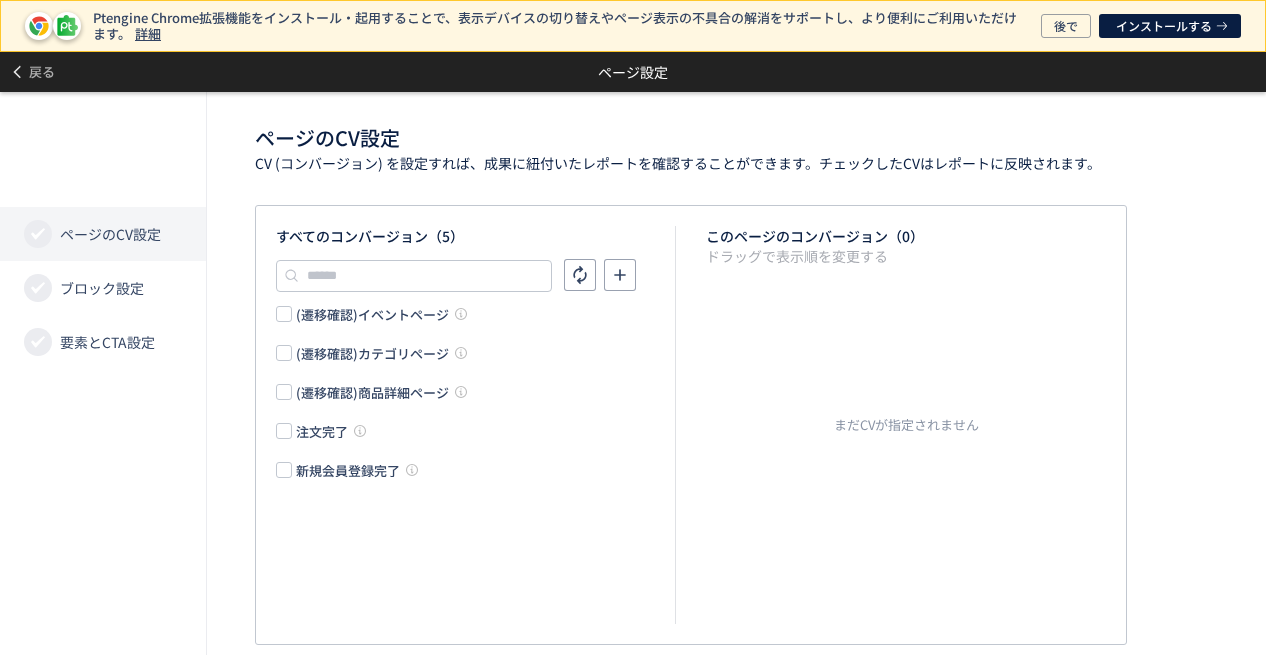 click on "注文完了" 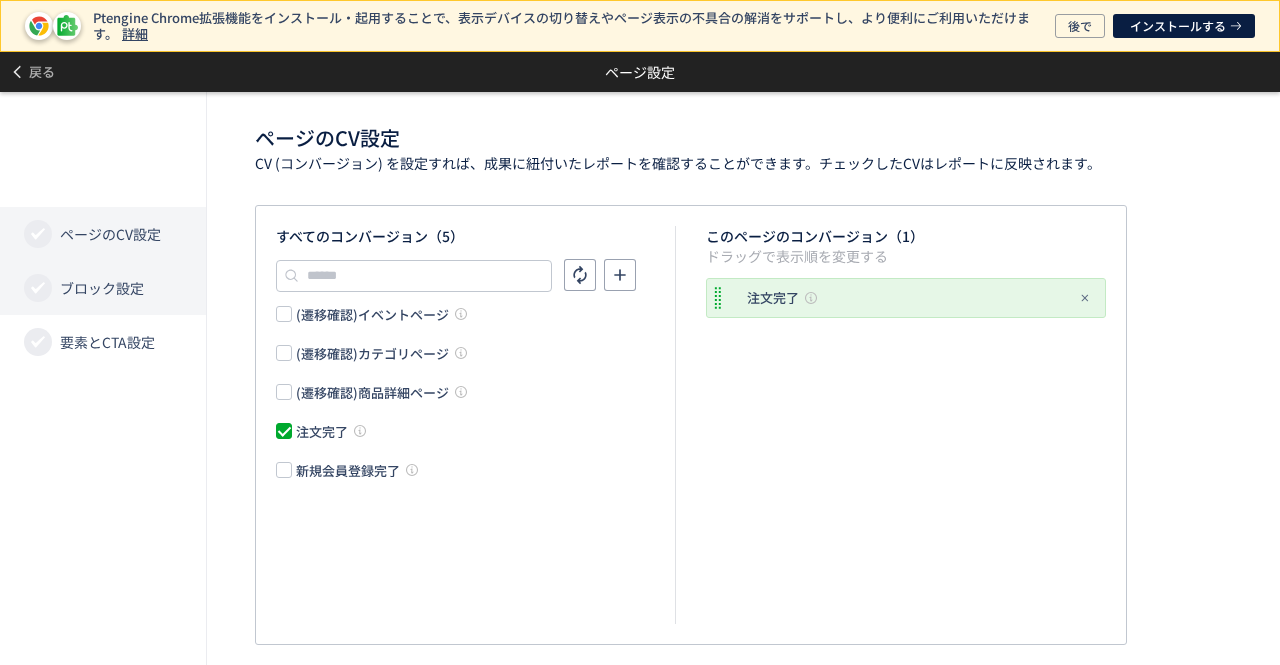 click on "ブロック設定" at bounding box center [102, 288] 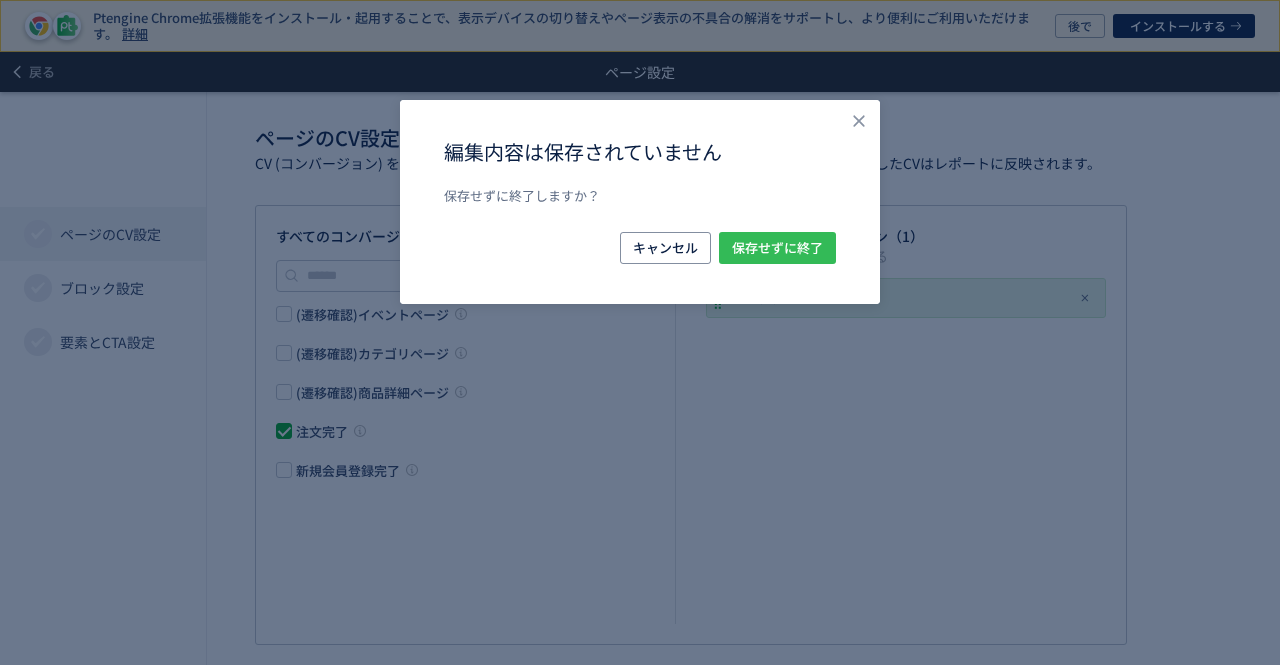click on "保存せずに終了" at bounding box center (777, 248) 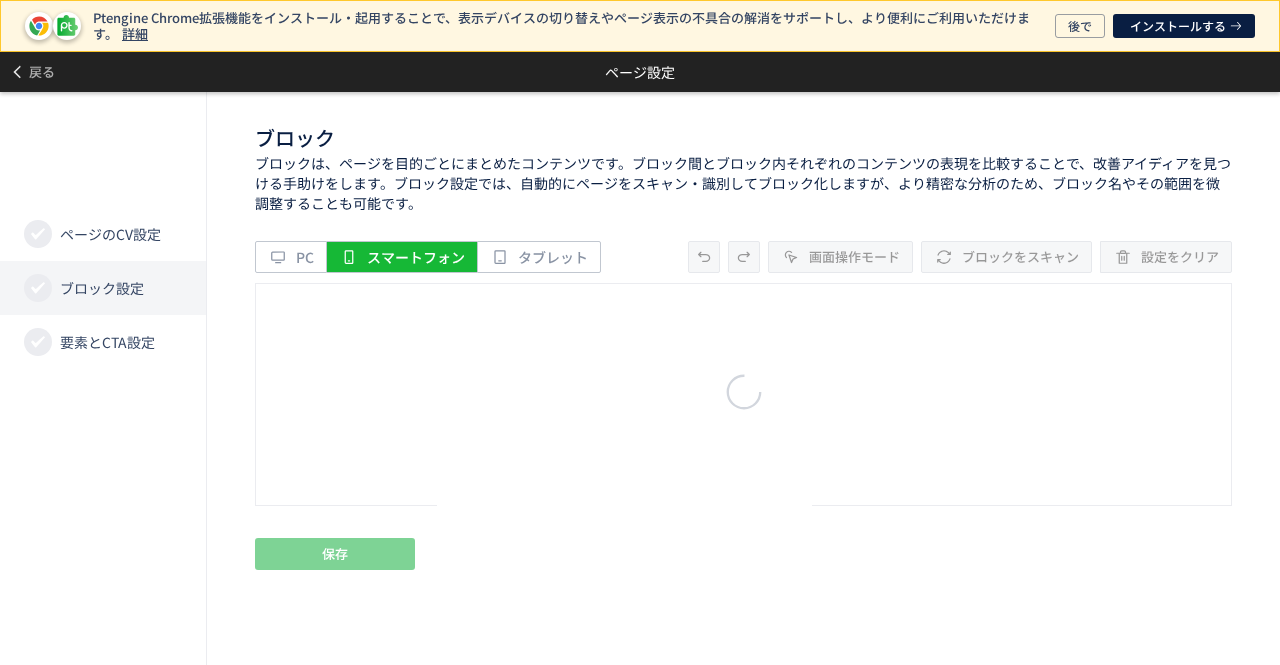 click on "ブロック設定" at bounding box center (102, 288) 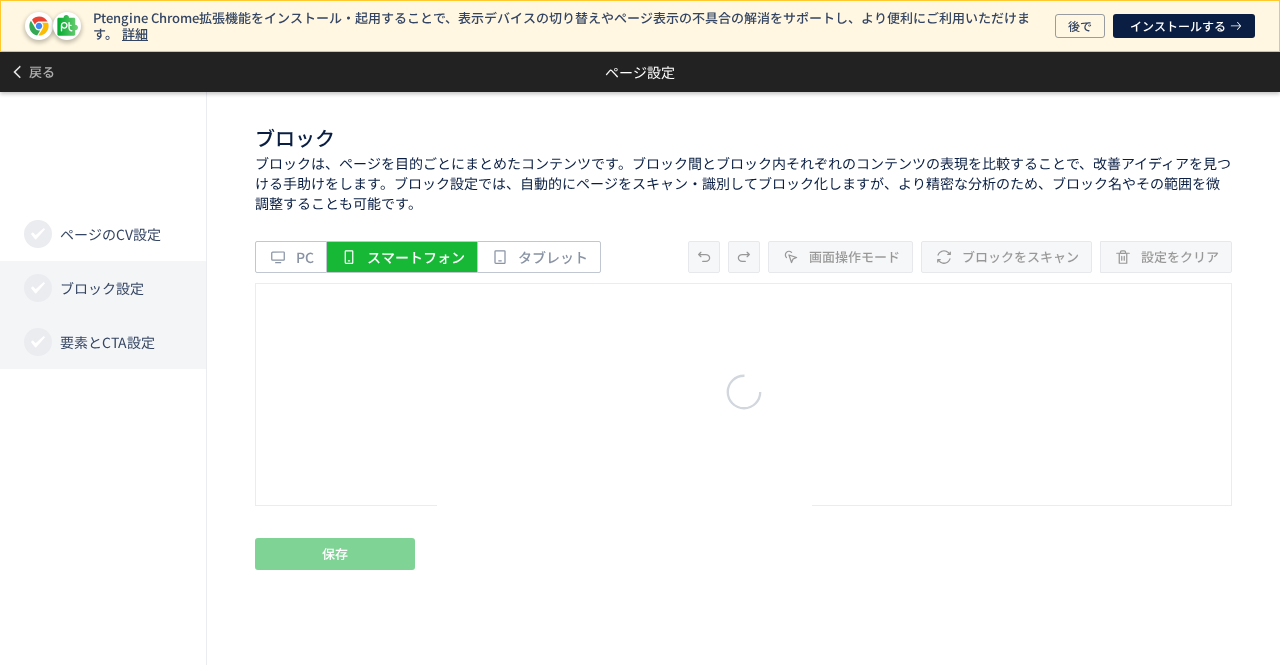 click on "要素とCTA設定" 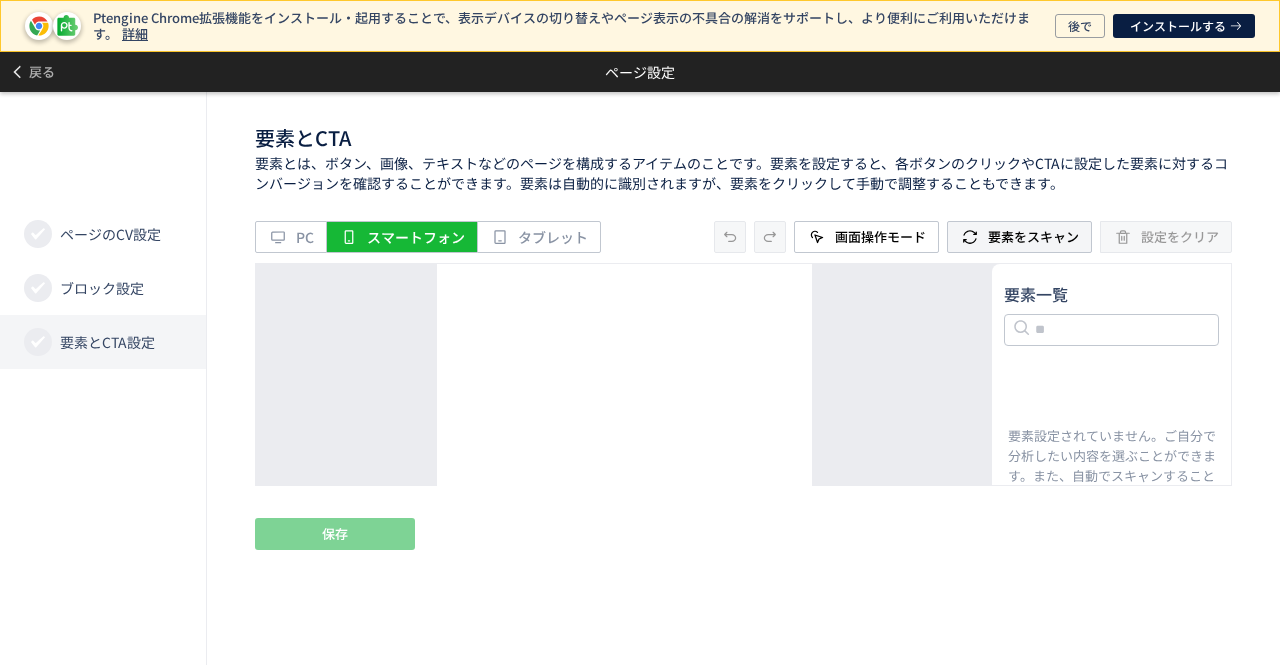 click on "要素をスキャン" 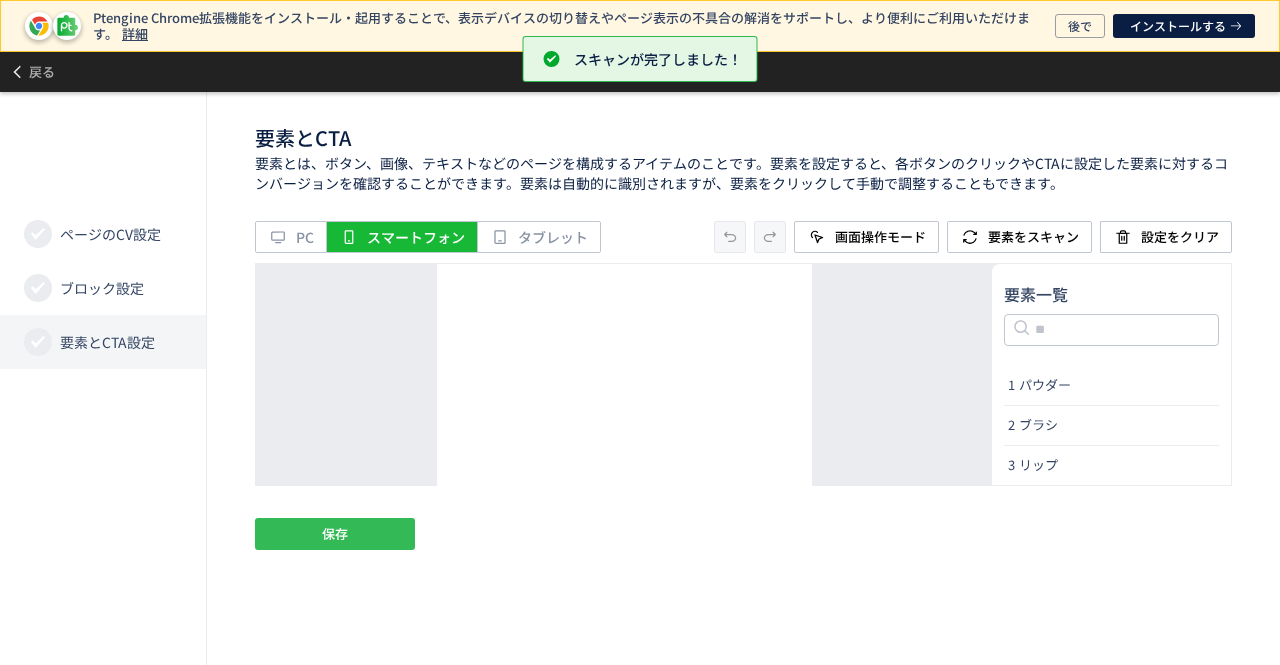 click on "保存" at bounding box center [335, 534] 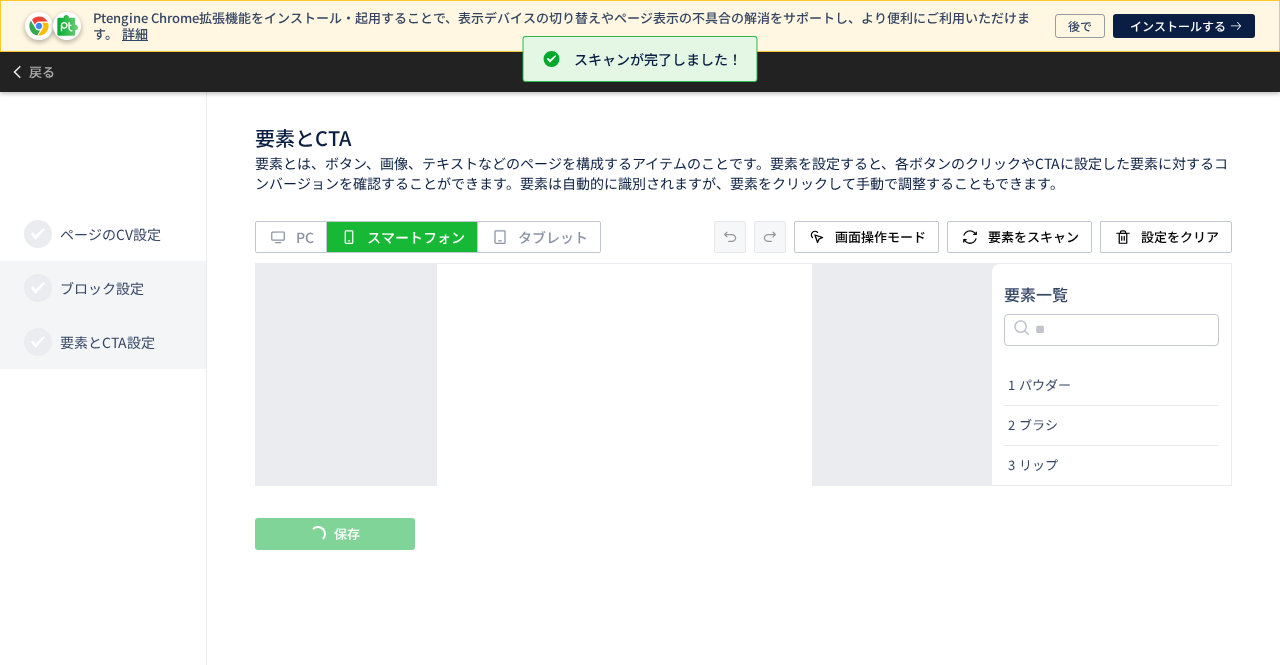 click on "ブロック設定" 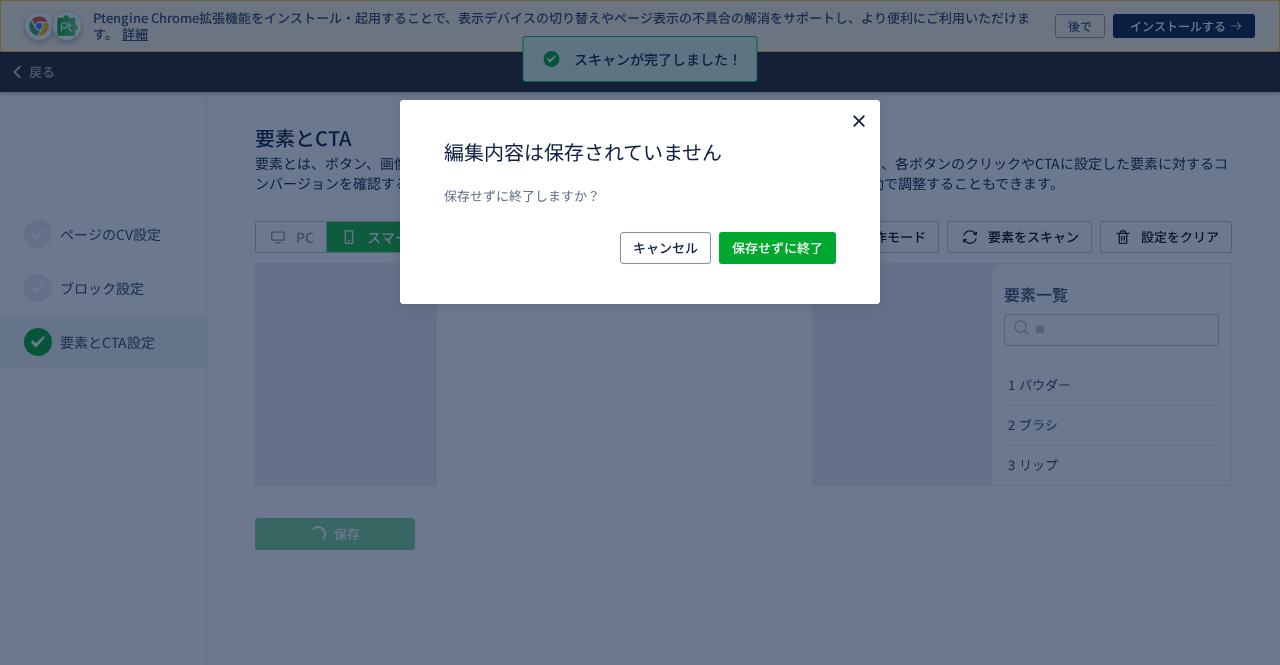 click on "編集内容は保存されていません 保存せずに終了しますか？ キャンセル 保存せずに終了" 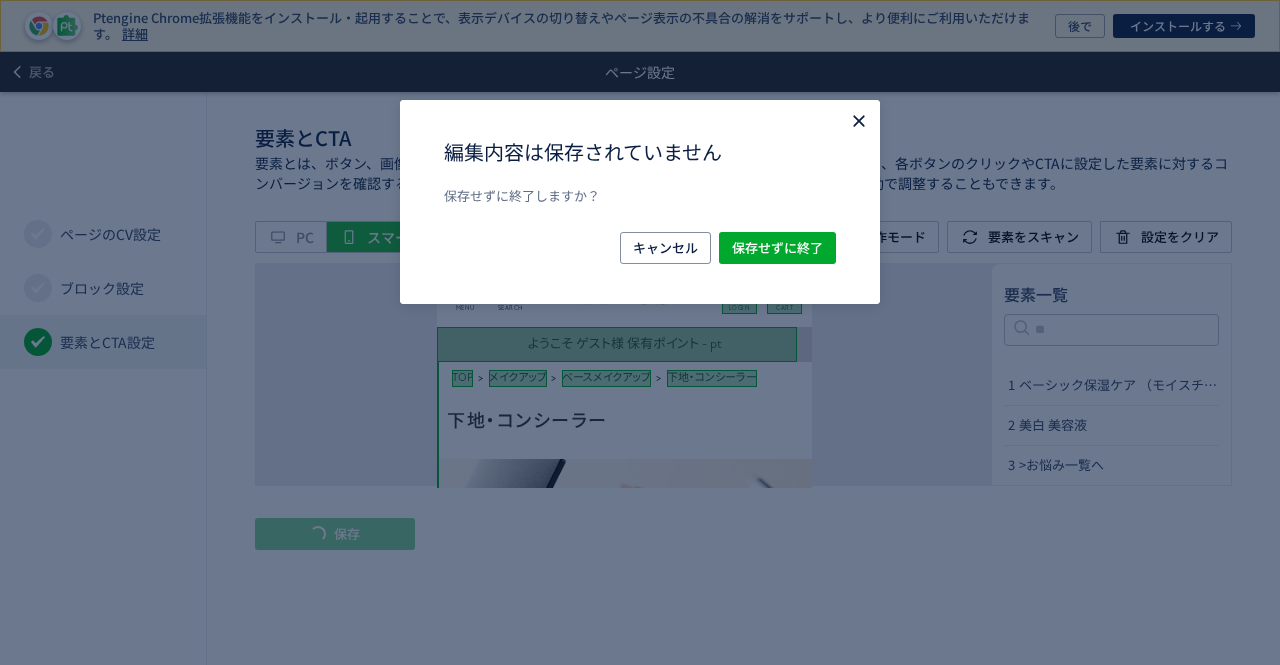 click 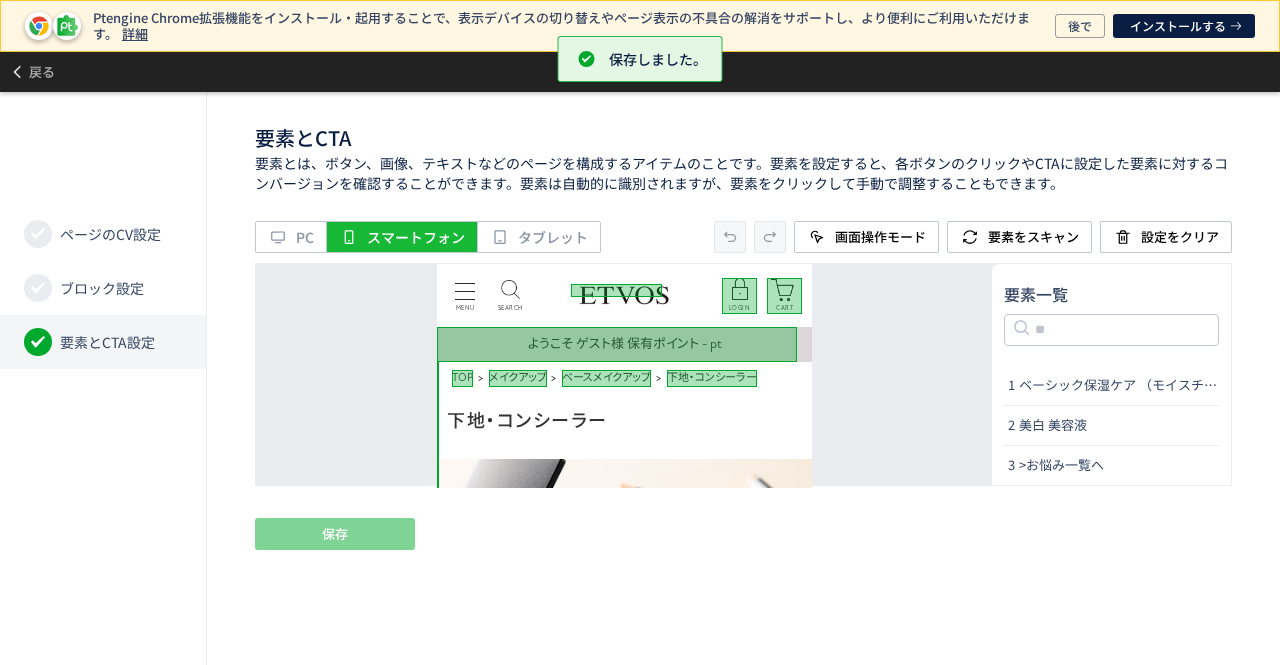 scroll, scrollTop: 0, scrollLeft: 0, axis: both 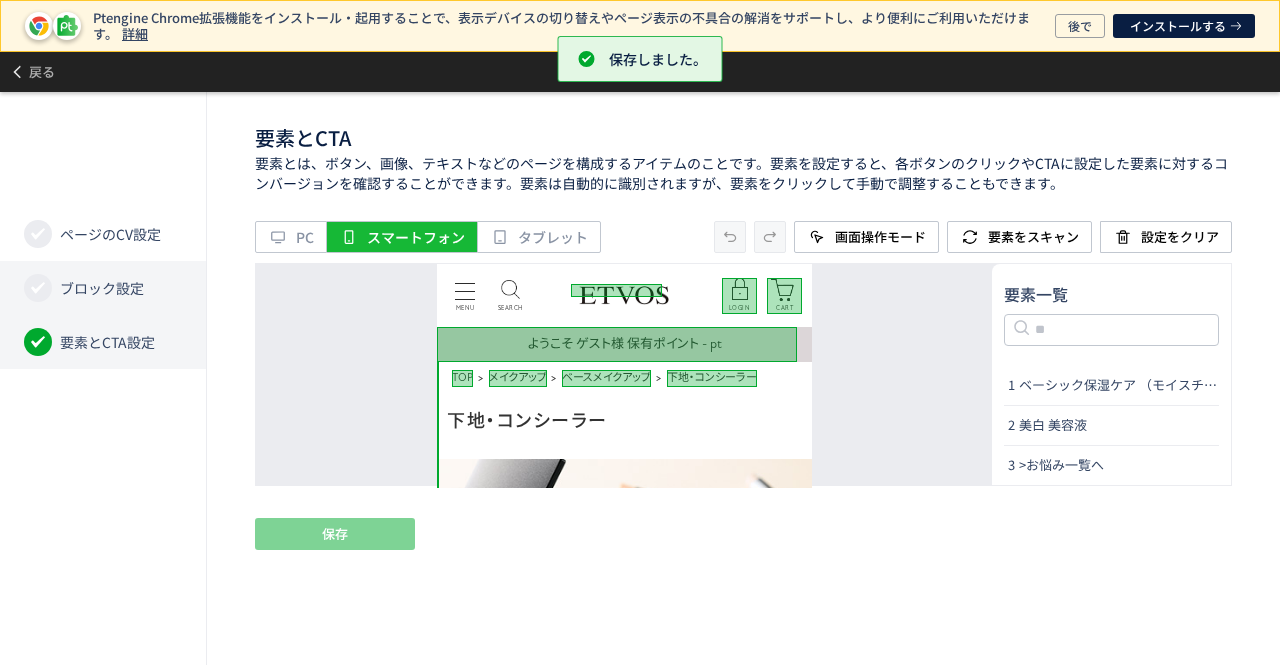 click on "ブロック設定" 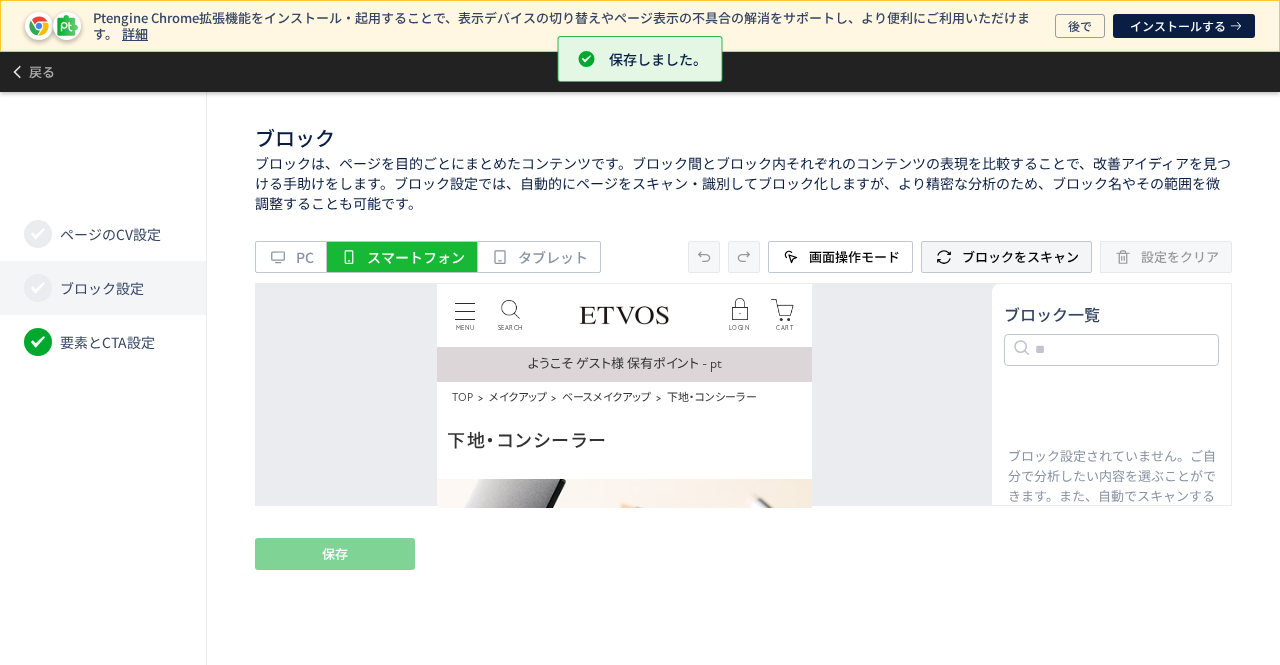 click on "ブロックをスキャン" at bounding box center [1020, 257] 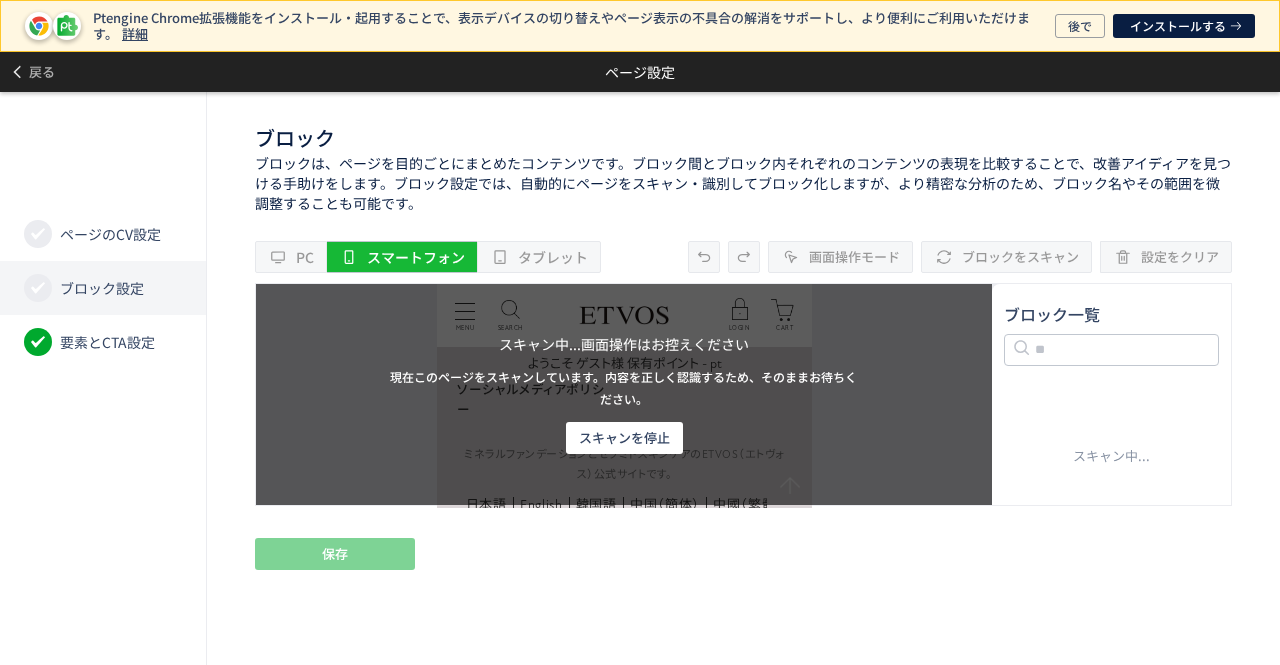 scroll, scrollTop: 5940, scrollLeft: 0, axis: vertical 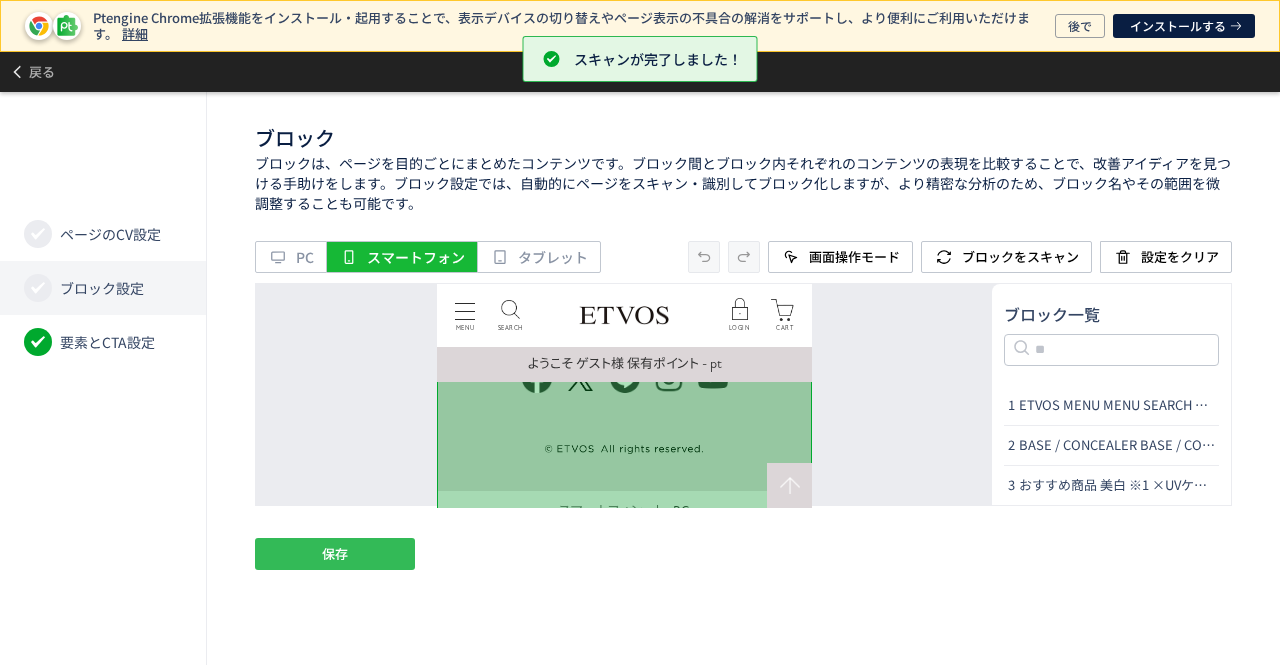click on "保存" at bounding box center [335, 554] 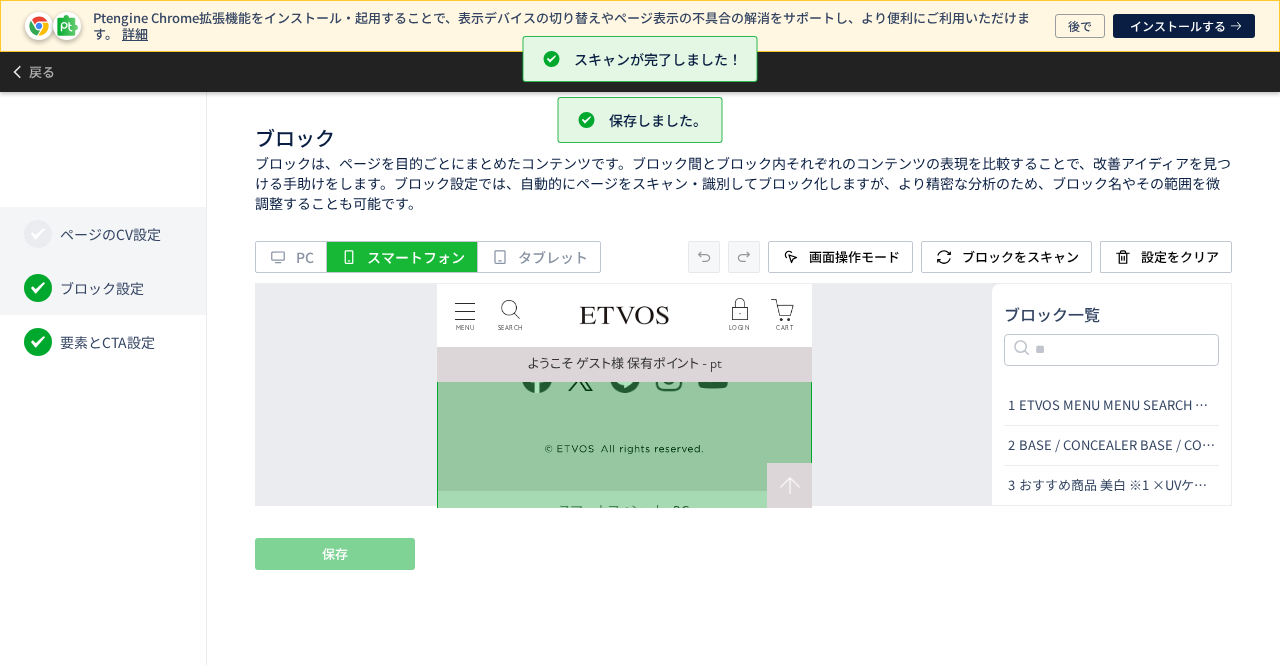 click on "ページのCV設定" at bounding box center (110, 234) 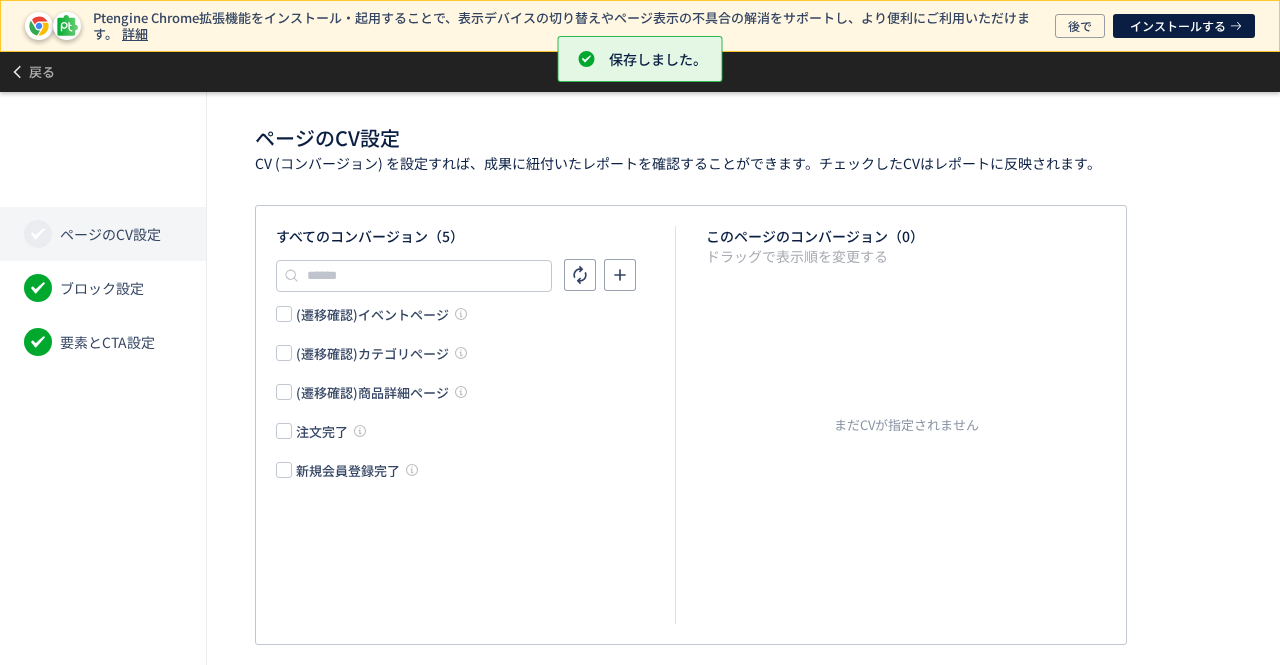 click on "注文完了" 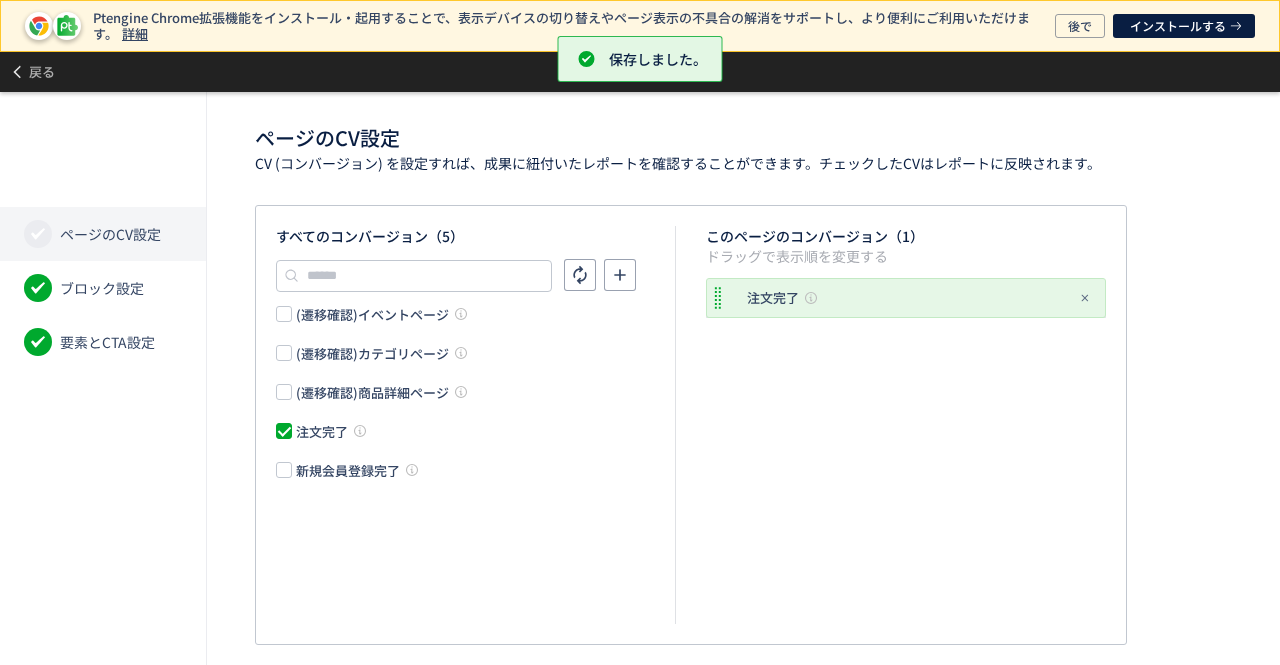 click on "注文完了" at bounding box center (912, 298) 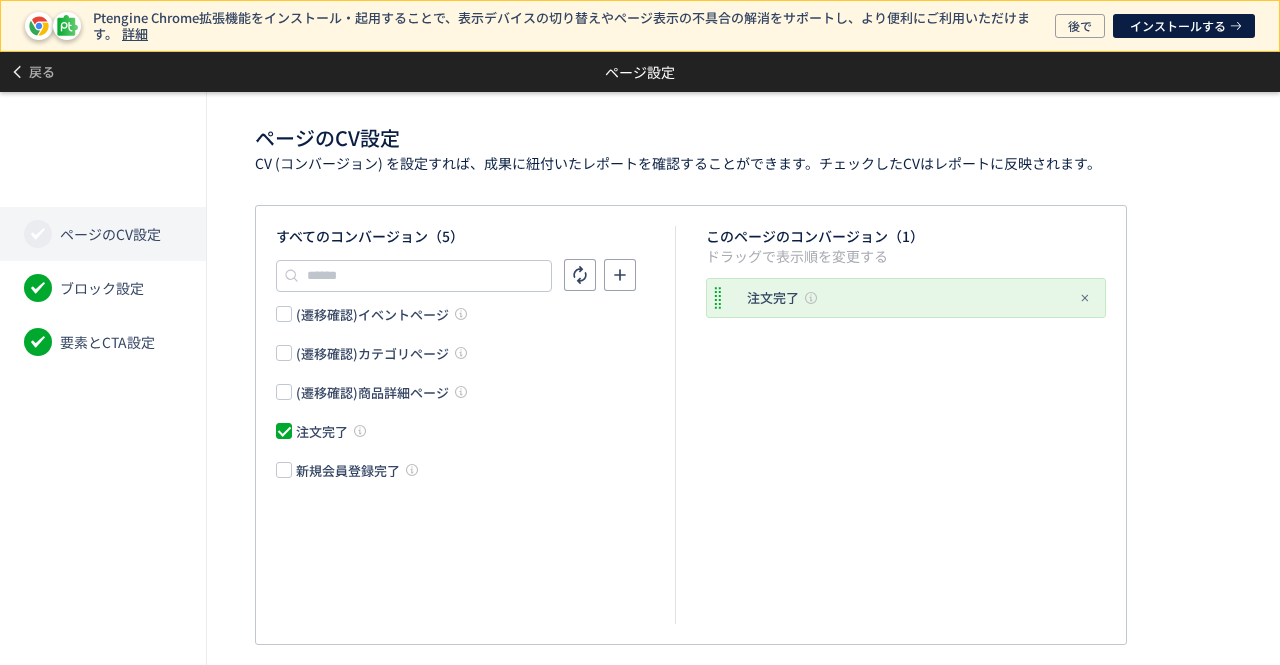 drag, startPoint x: 202, startPoint y: 523, endPoint x: 206, endPoint y: 491, distance: 32.24903 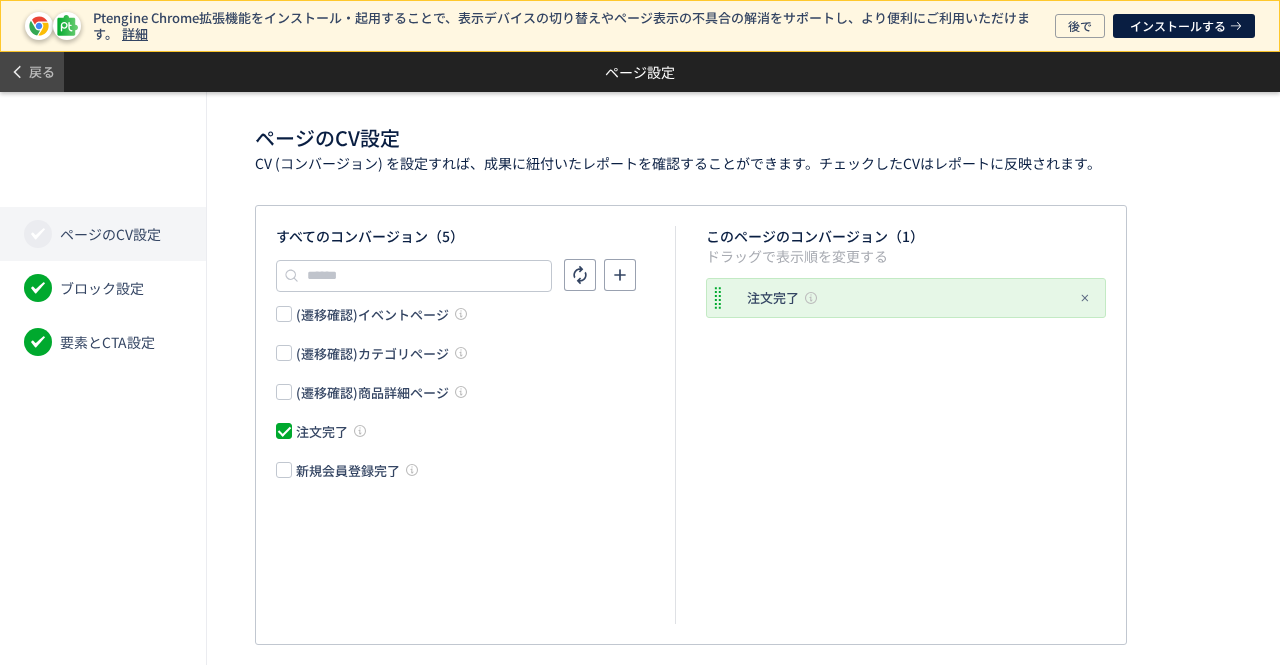 click on "戻る" at bounding box center (42, 72) 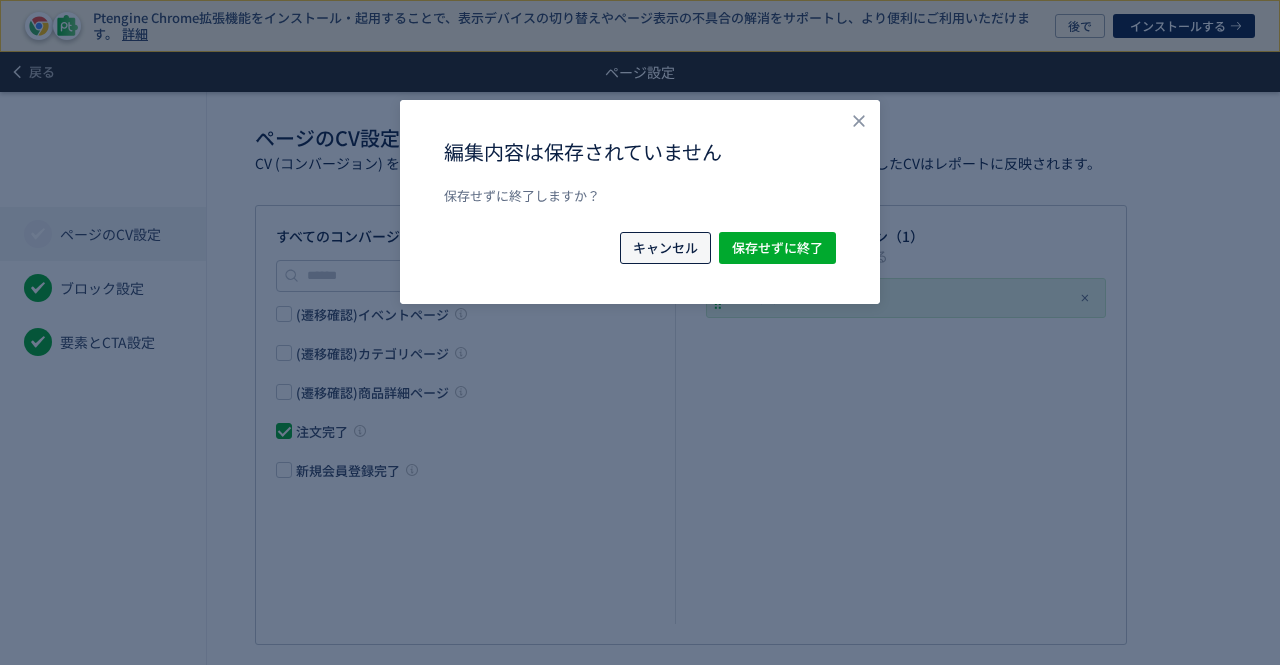click on "キャンセル" at bounding box center (665, 248) 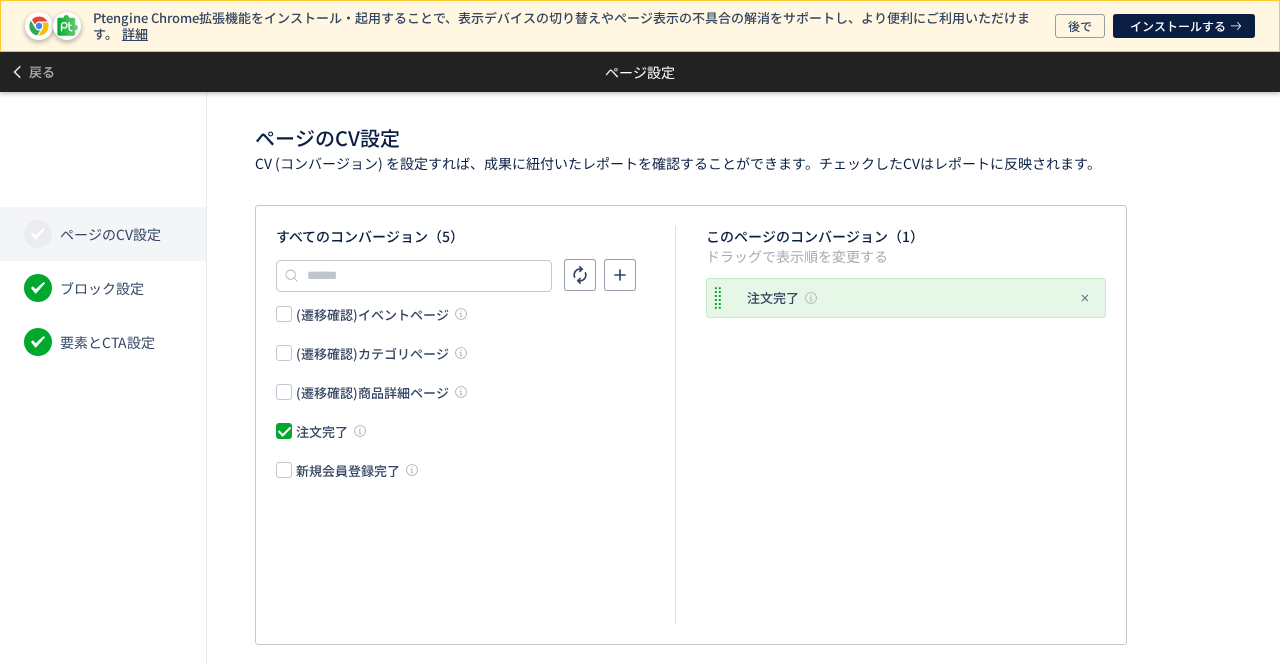 click on "(遷移確認)イベントページ (遷移確認)カテゴリページ (遷移確認)商品詳細ページ 注文完了 新規会員登録完了" at bounding box center [475, 392] 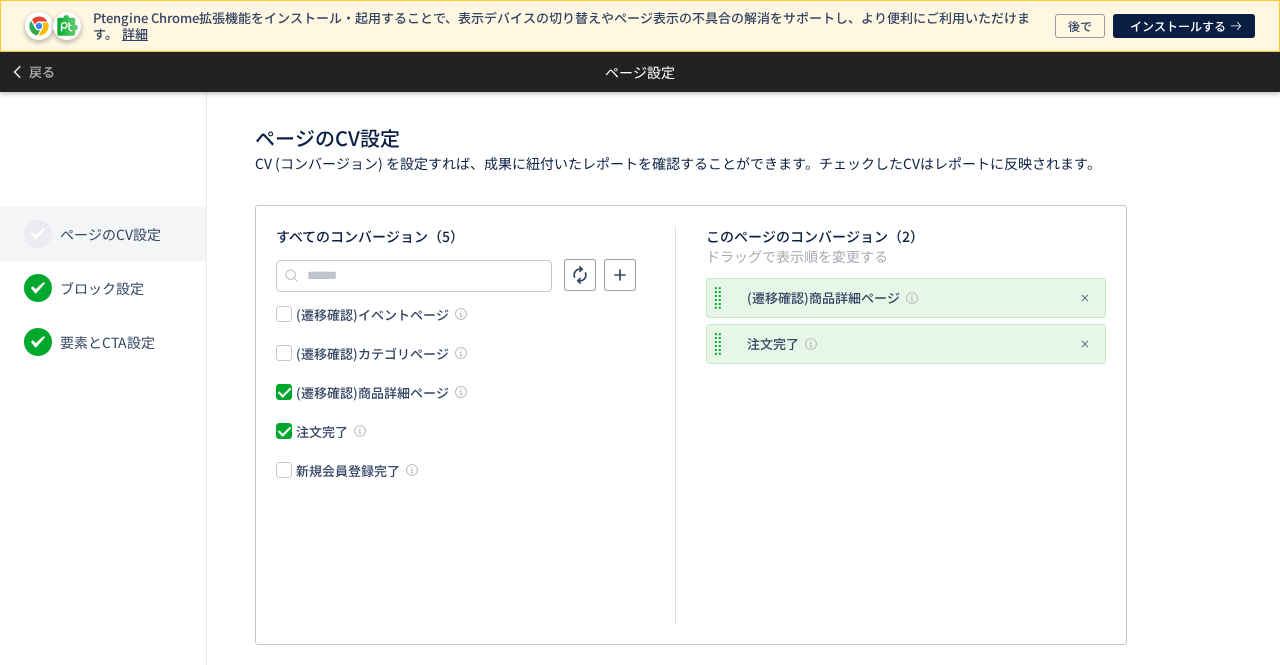 click on "(遷移確認)商品詳細ページ" 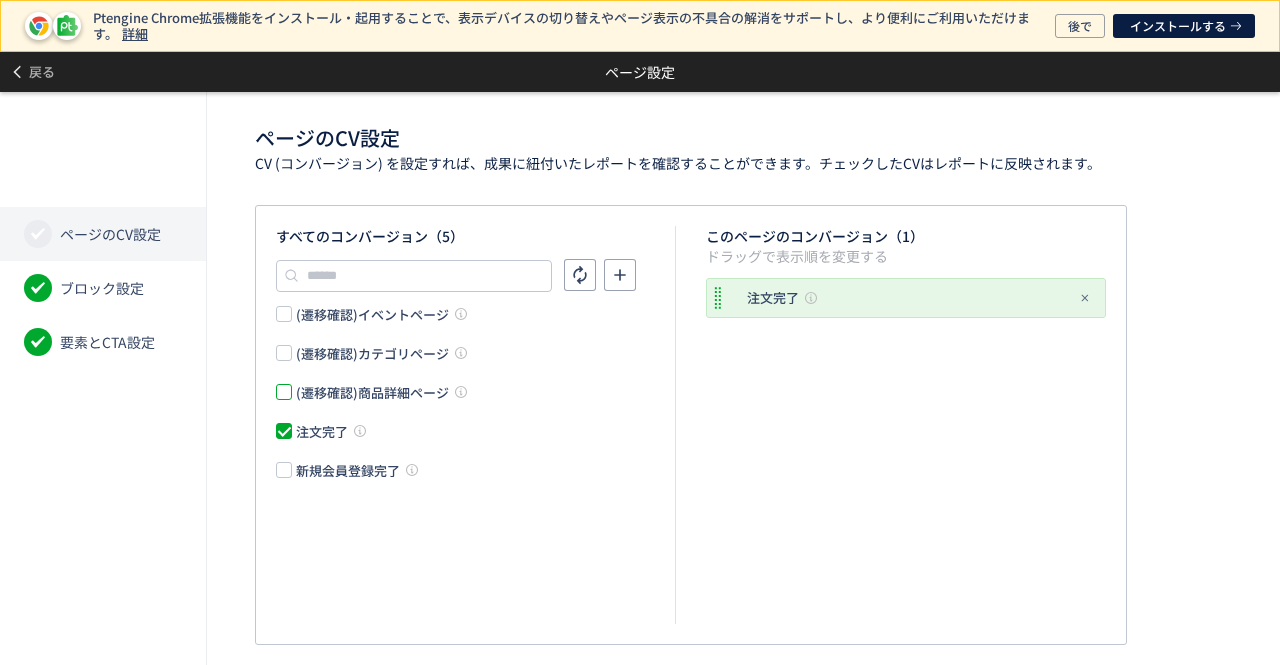 click on "(遷移確認)イベントページ (遷移確認)カテゴリページ (遷移確認)商品詳細ページ 注文完了 新規会員登録完了" at bounding box center [475, 392] 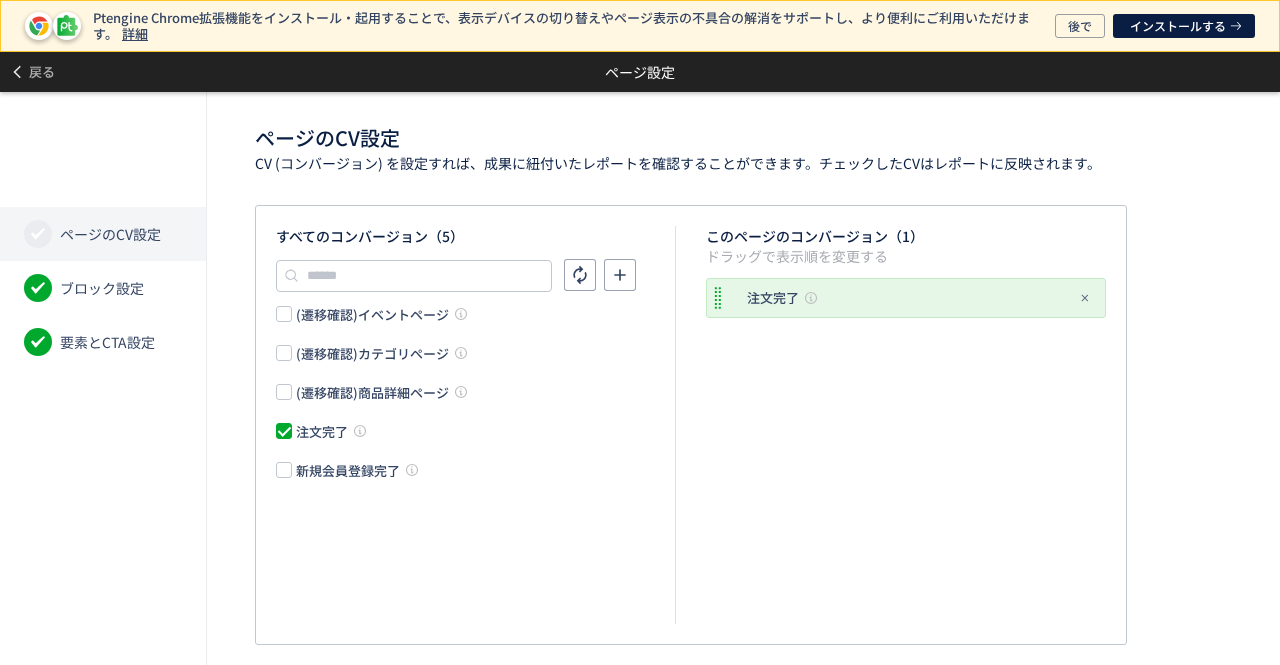click on "(遷移確認)商品詳細ページ" 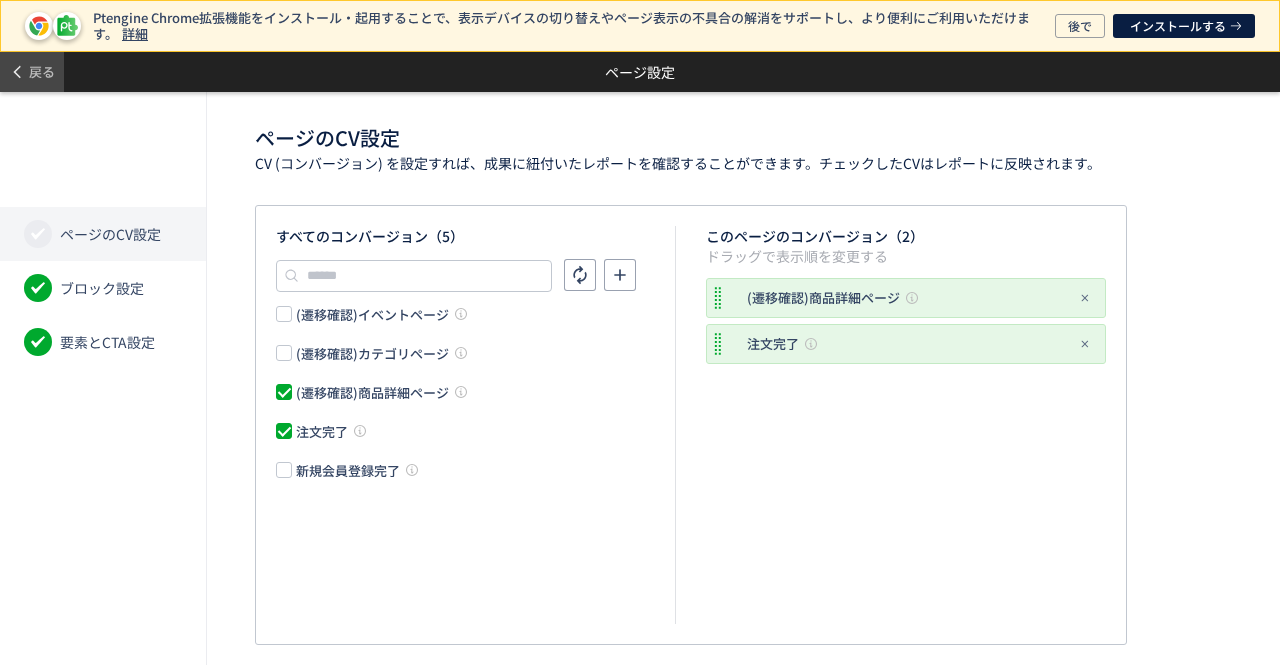 click 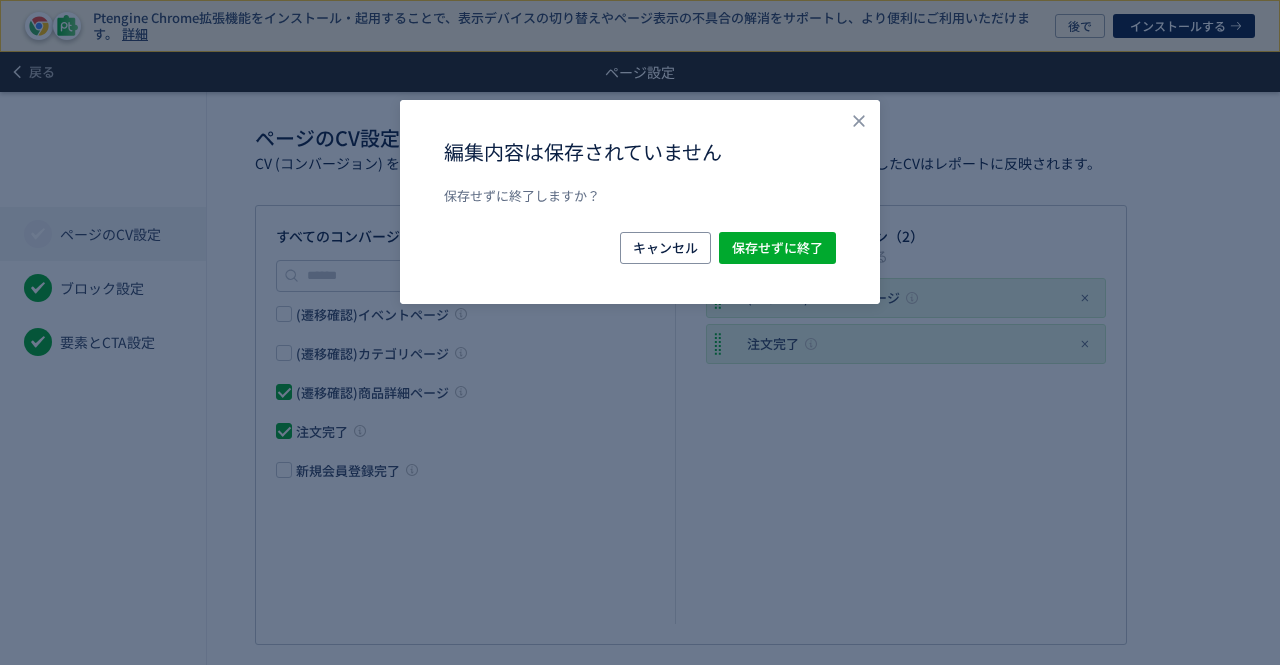 click on "キャンセル 保存せずに終了" at bounding box center [640, 248] 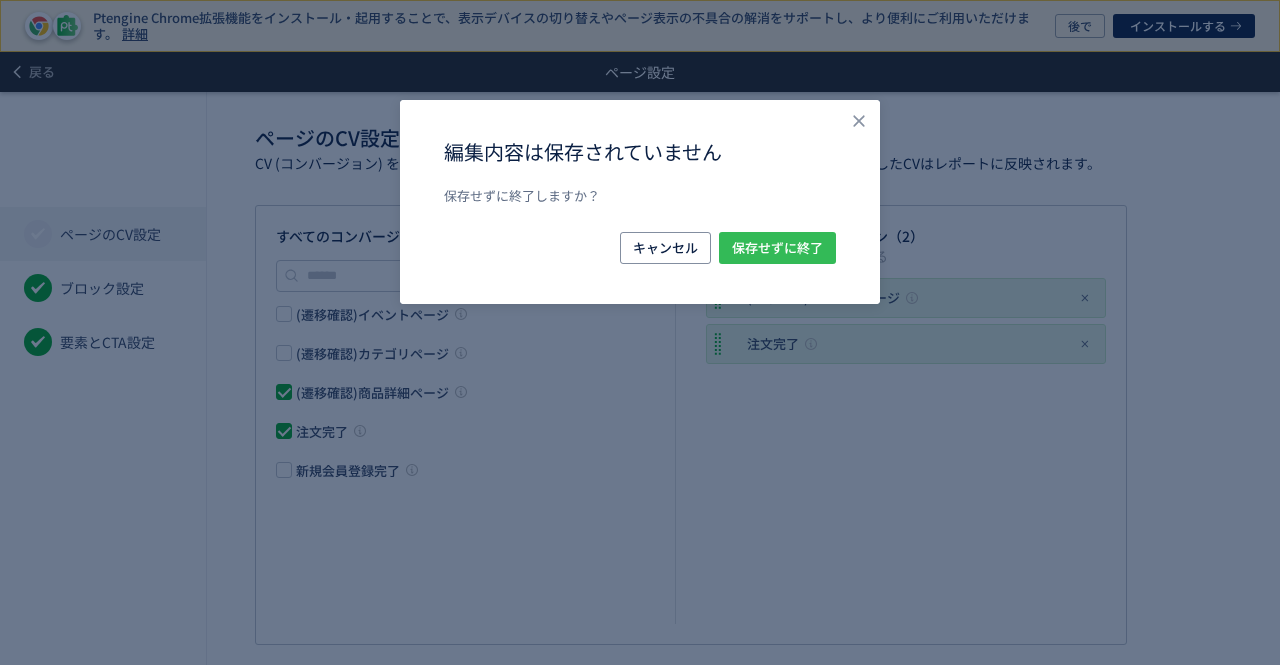 click on "保存せずに終了" at bounding box center [777, 248] 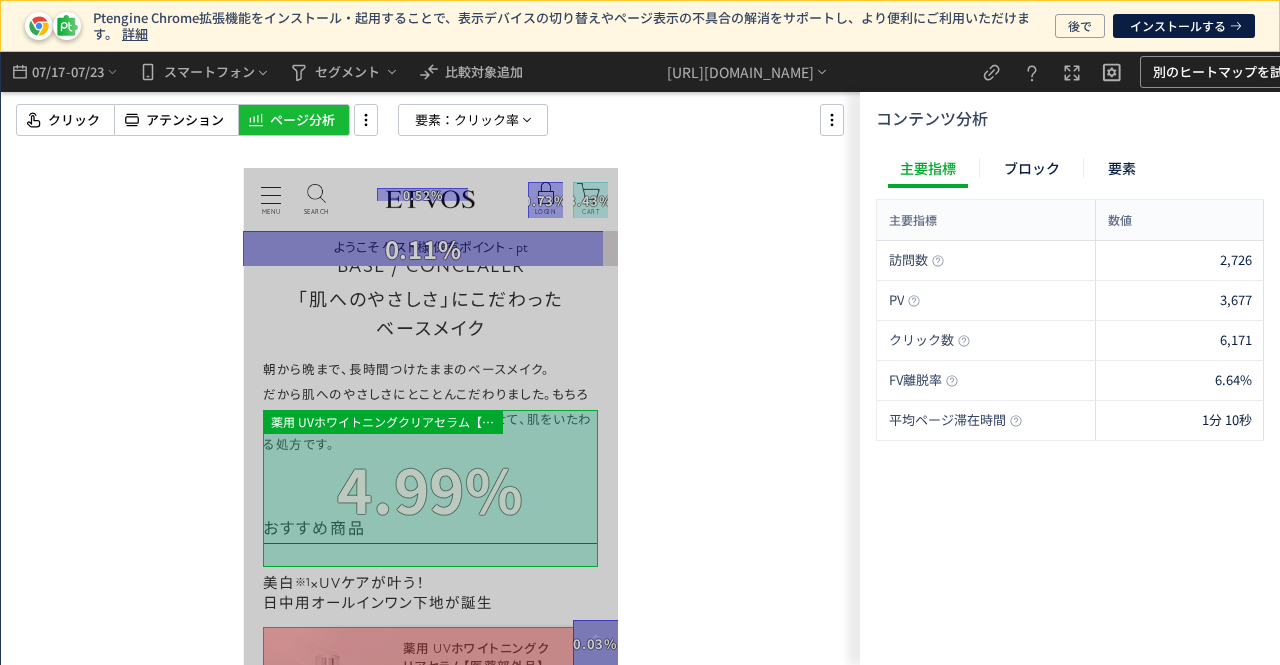 scroll, scrollTop: 600, scrollLeft: 0, axis: vertical 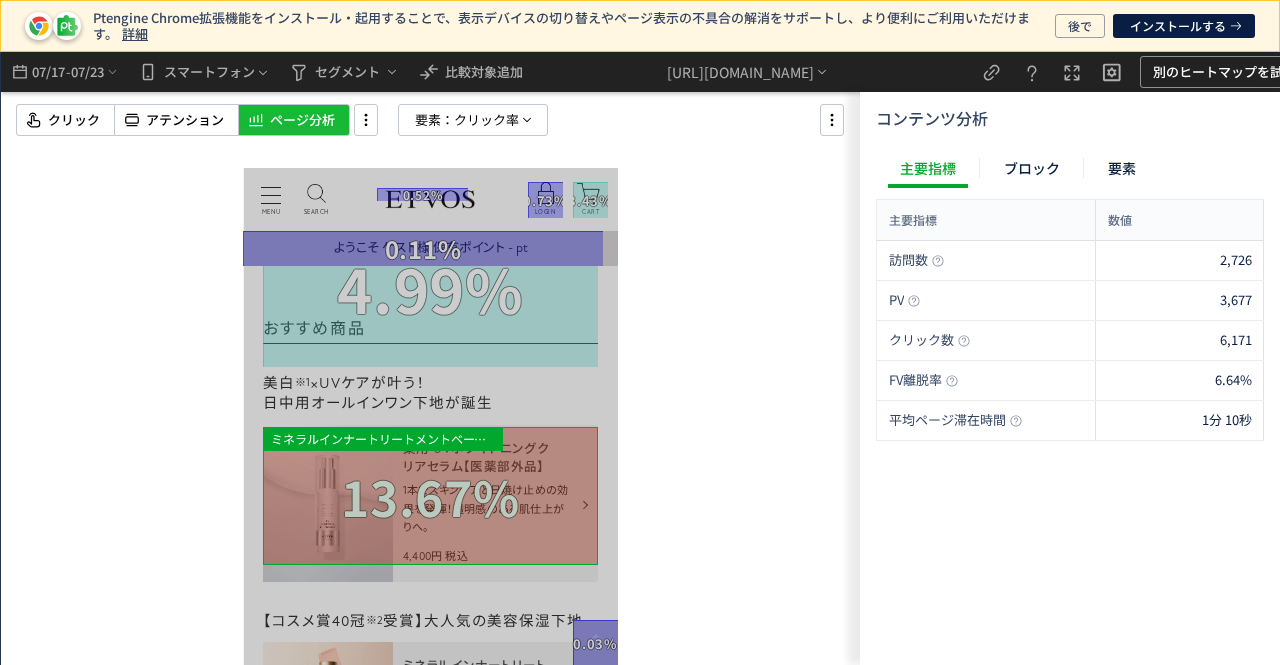 click at bounding box center (430, 496) 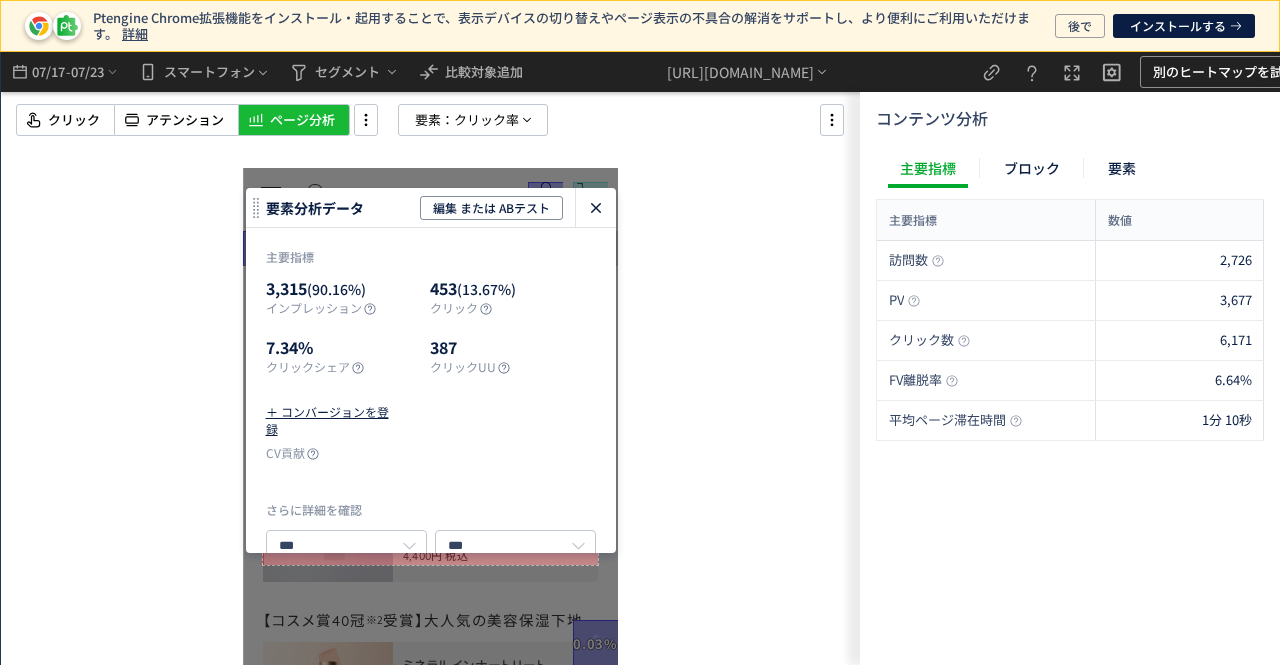 click 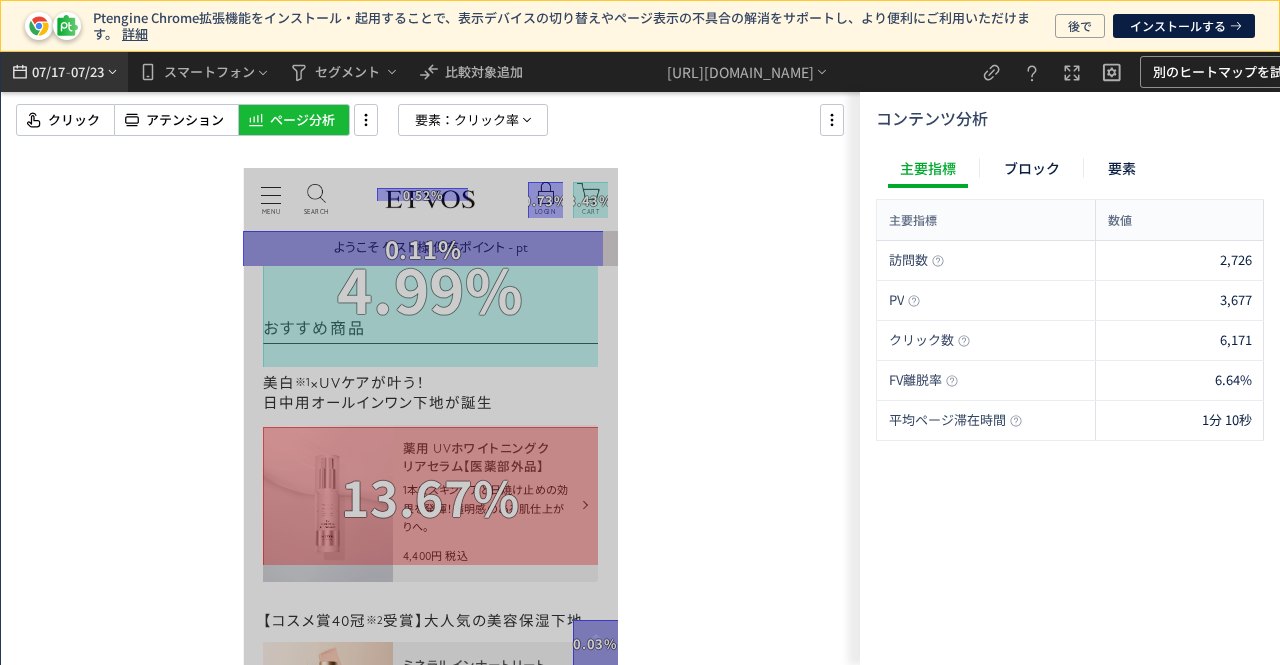click on "07/23" 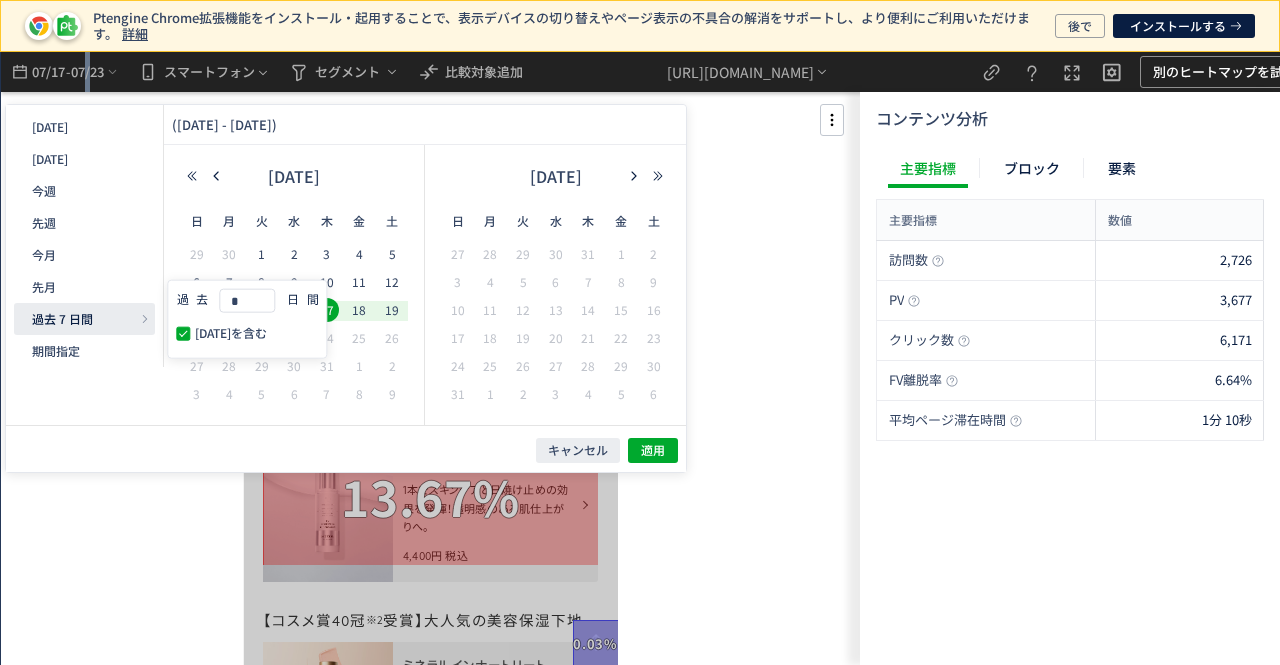 click on "過去 7 日間" at bounding box center [84, 319] 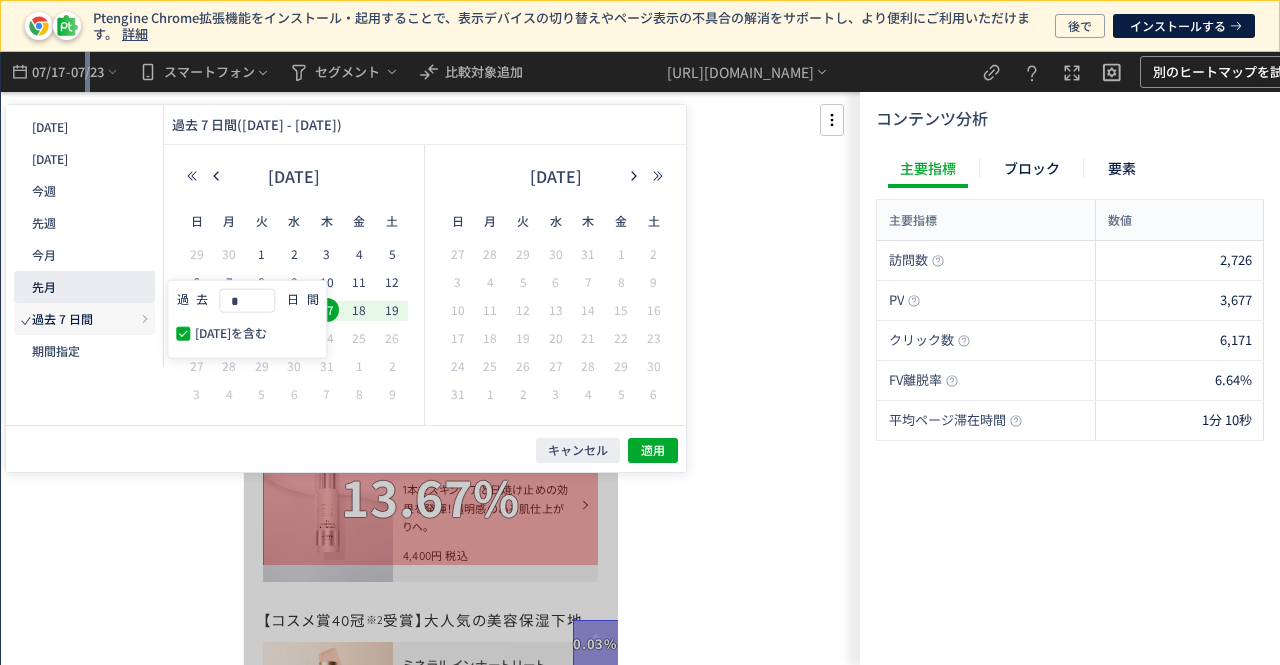 click on "先月" at bounding box center (84, 287) 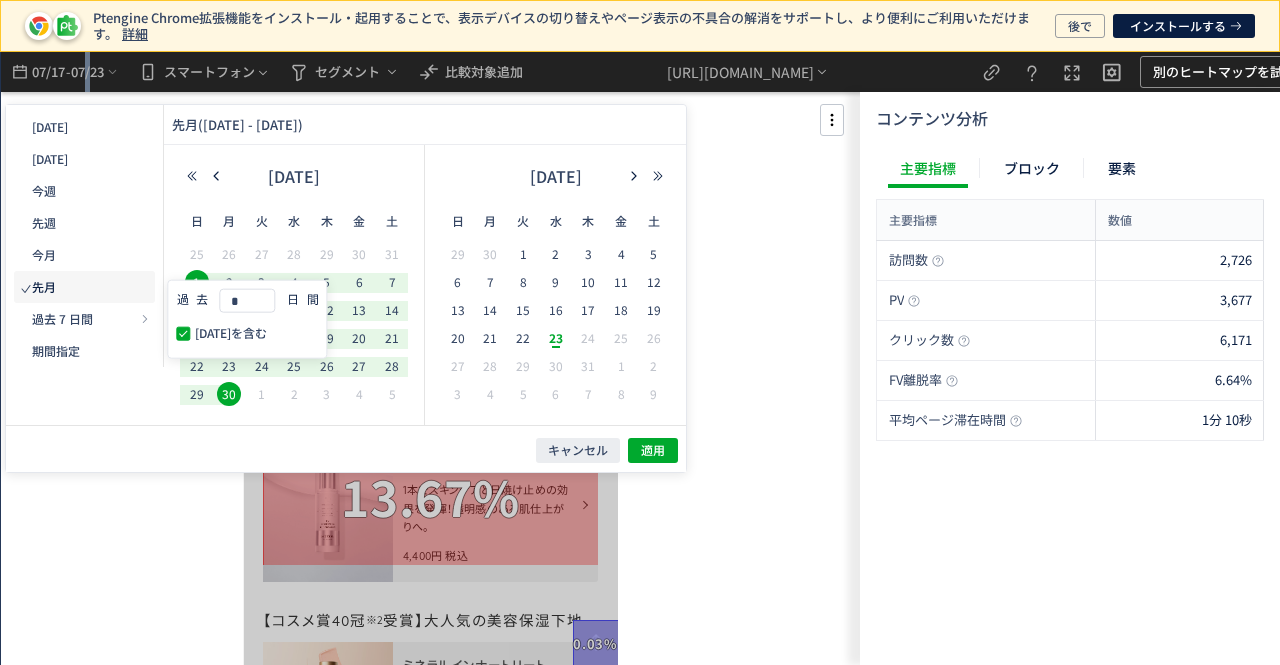 click on "先月" at bounding box center [84, 287] 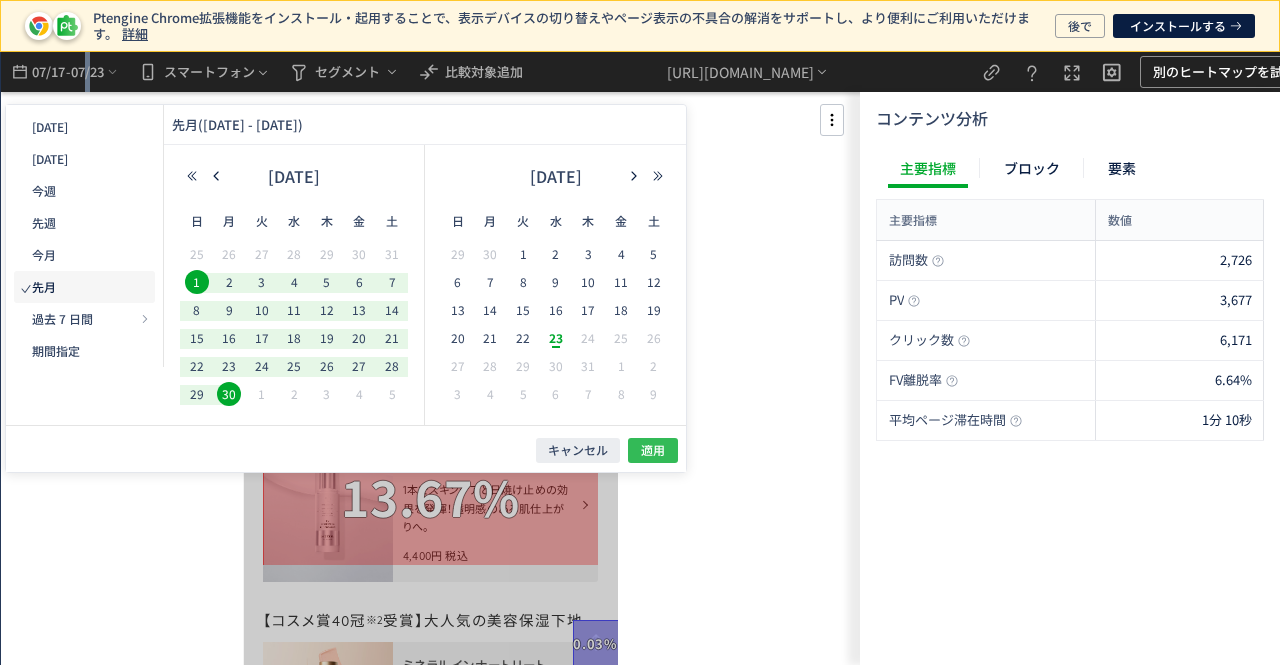 click on "適用" at bounding box center [653, 450] 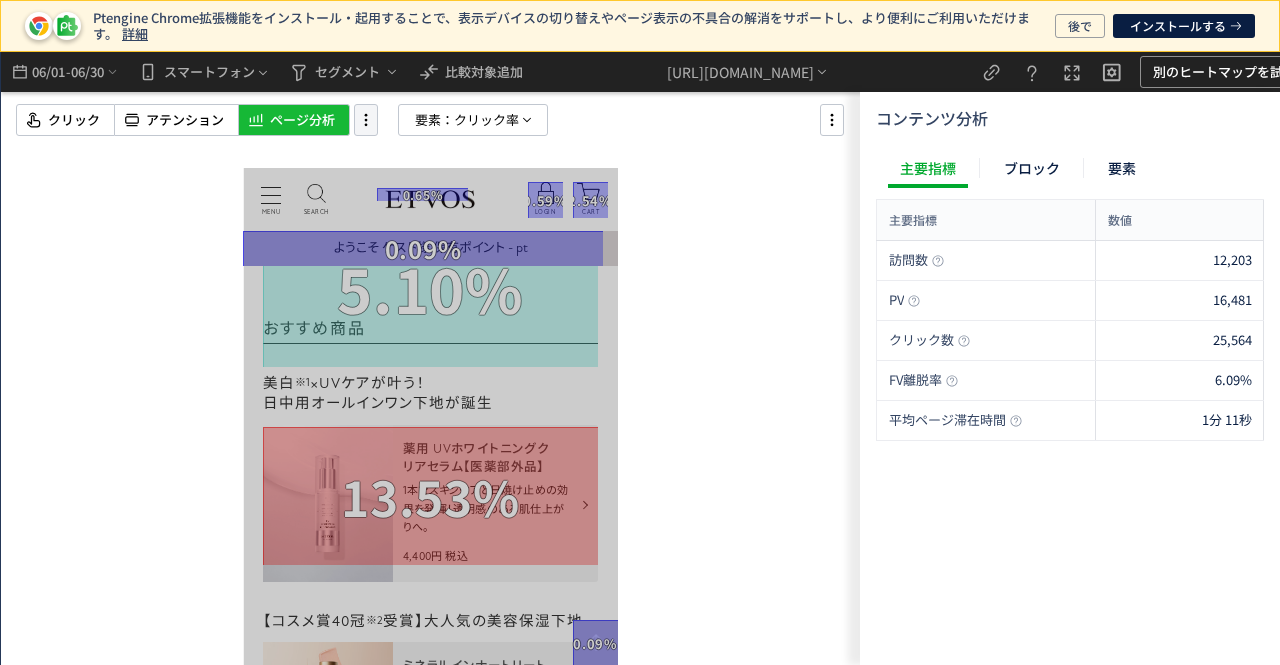 click 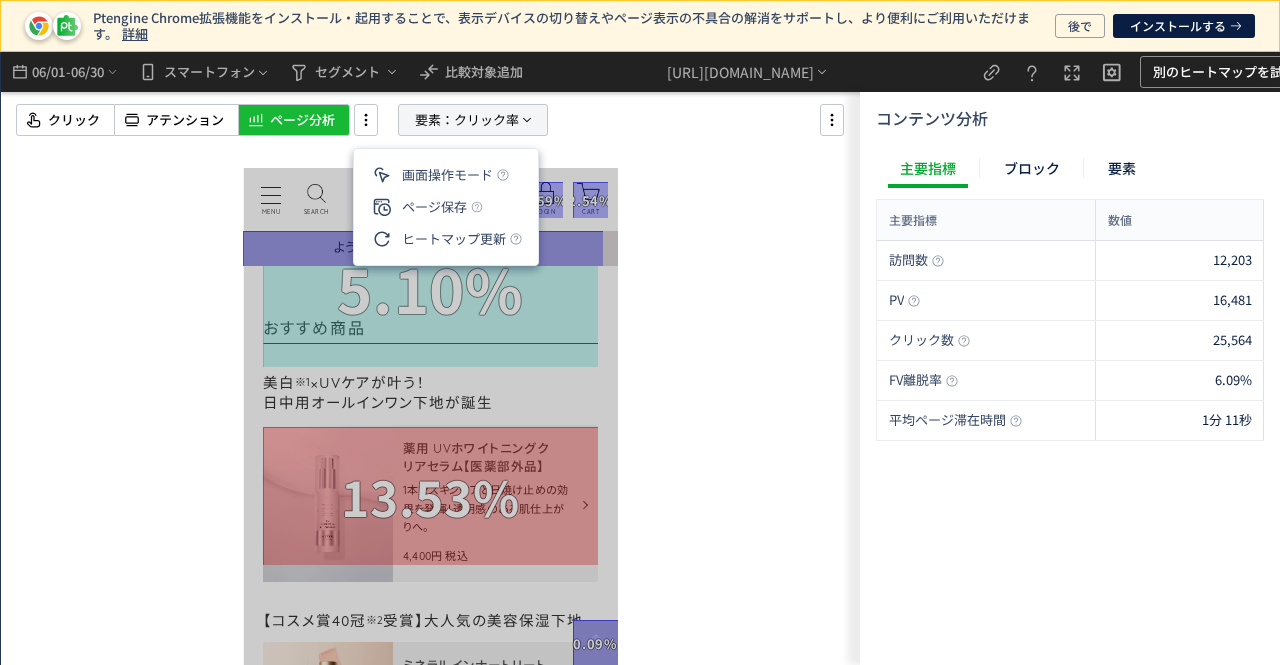 click on "クリック率" at bounding box center [486, 120] 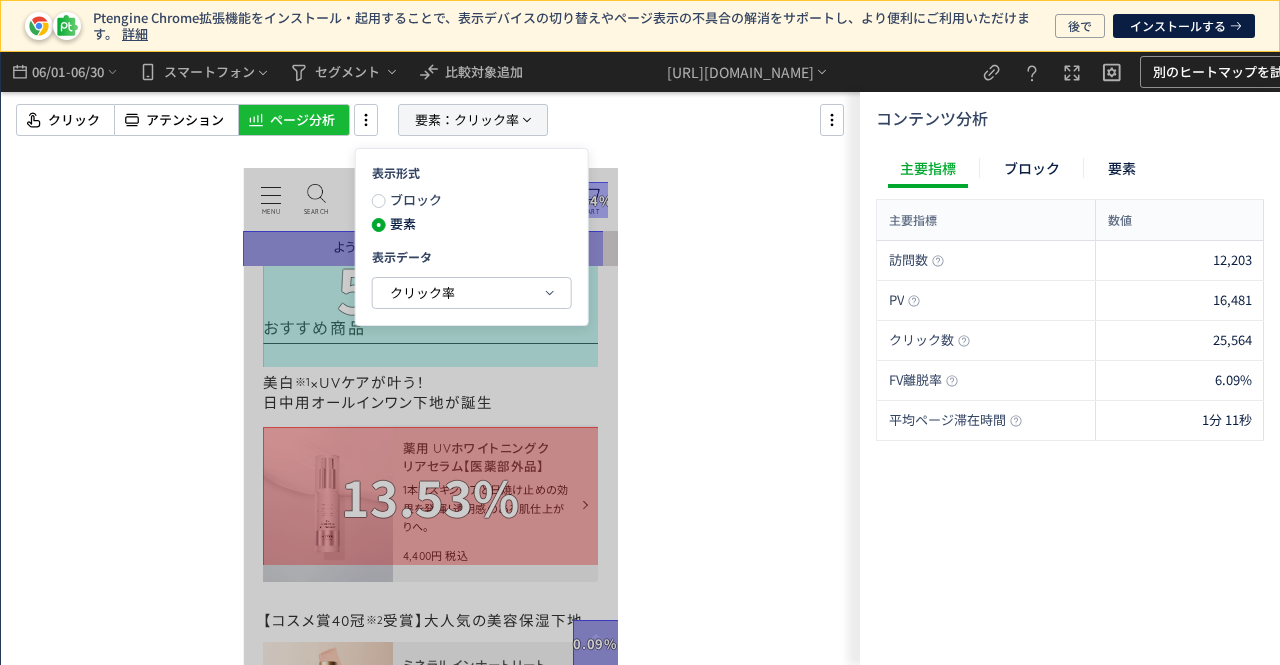 click on "クリック率" at bounding box center (486, 120) 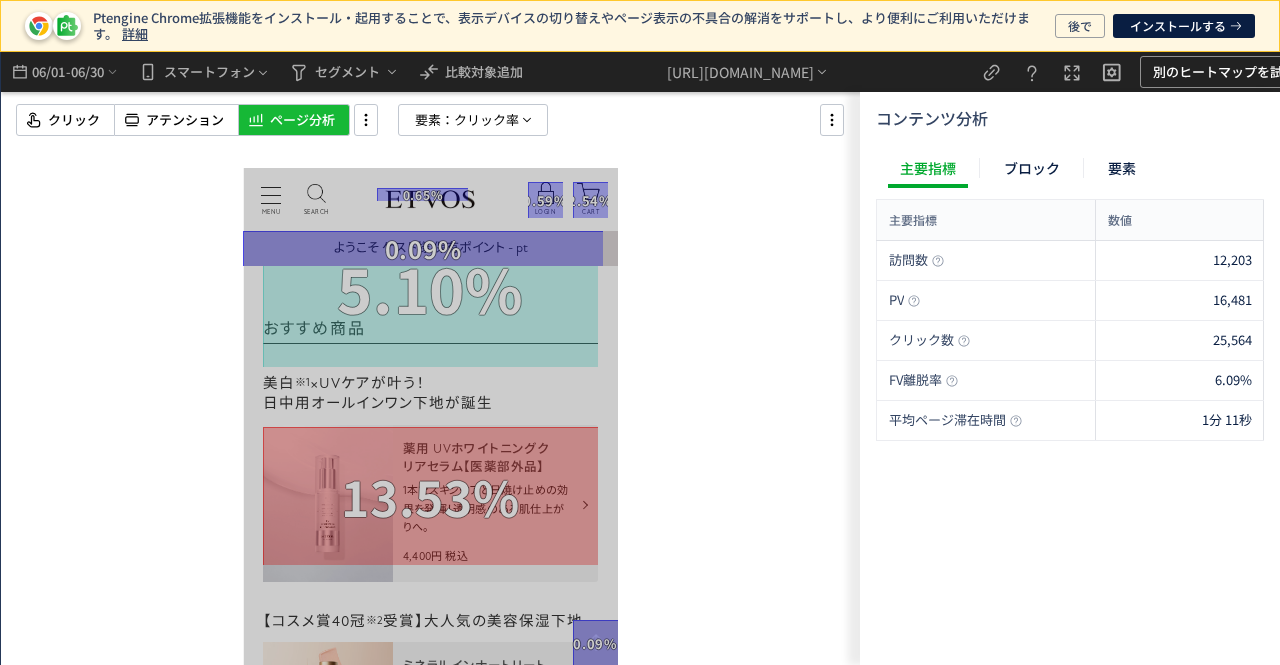 drag, startPoint x: 729, startPoint y: 127, endPoint x: 806, endPoint y: 126, distance: 77.00649 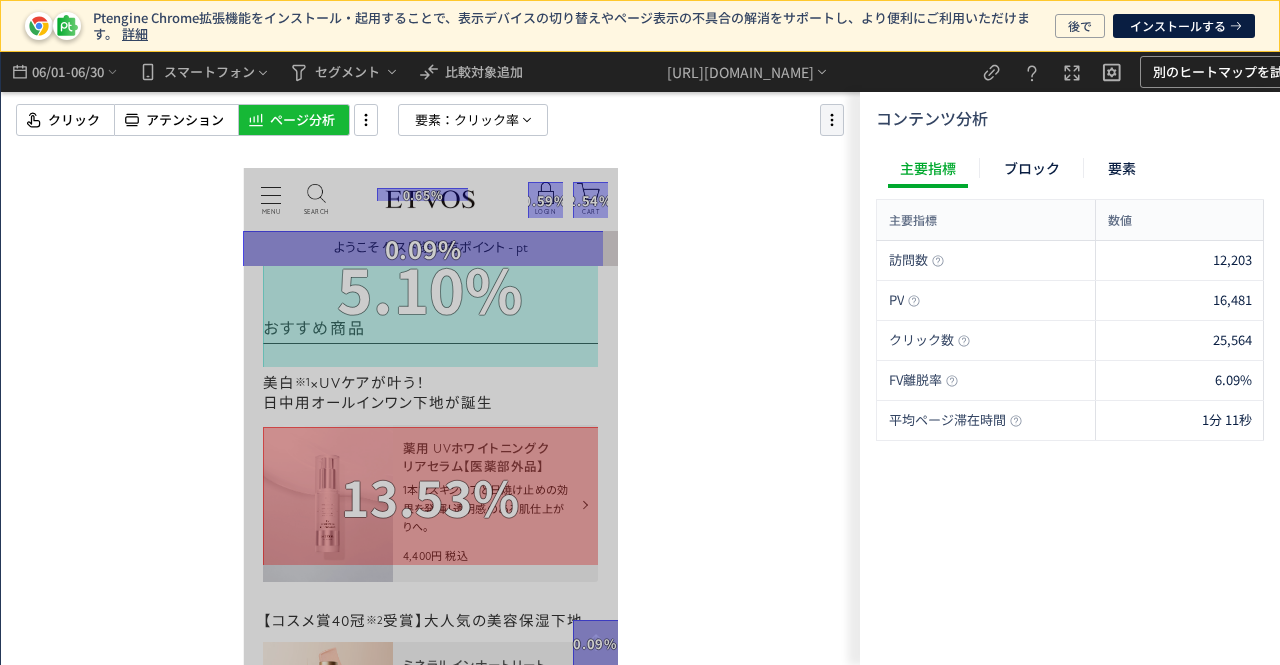 click 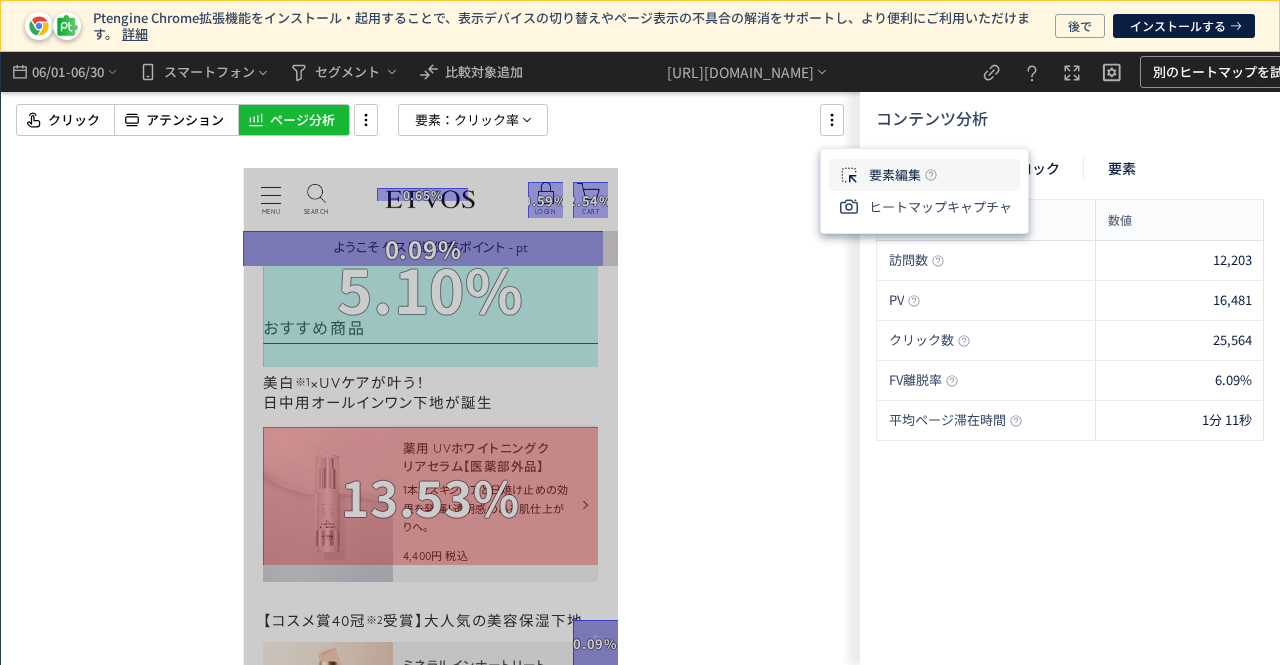 click 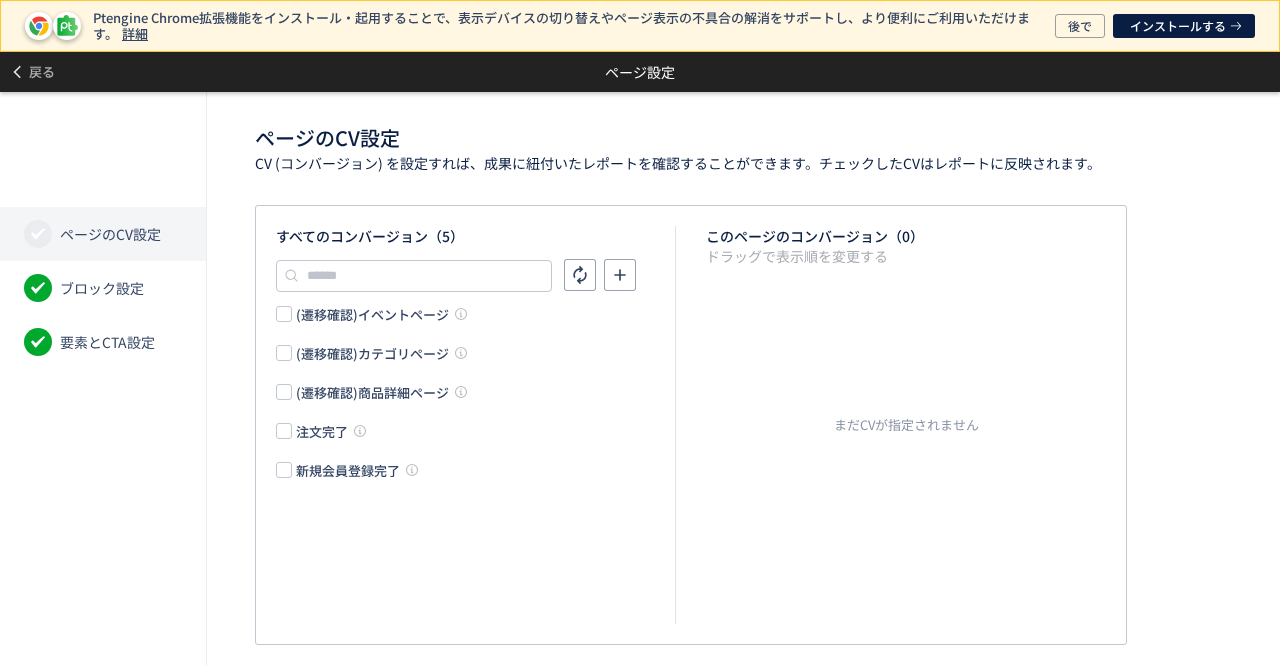scroll, scrollTop: 0, scrollLeft: 0, axis: both 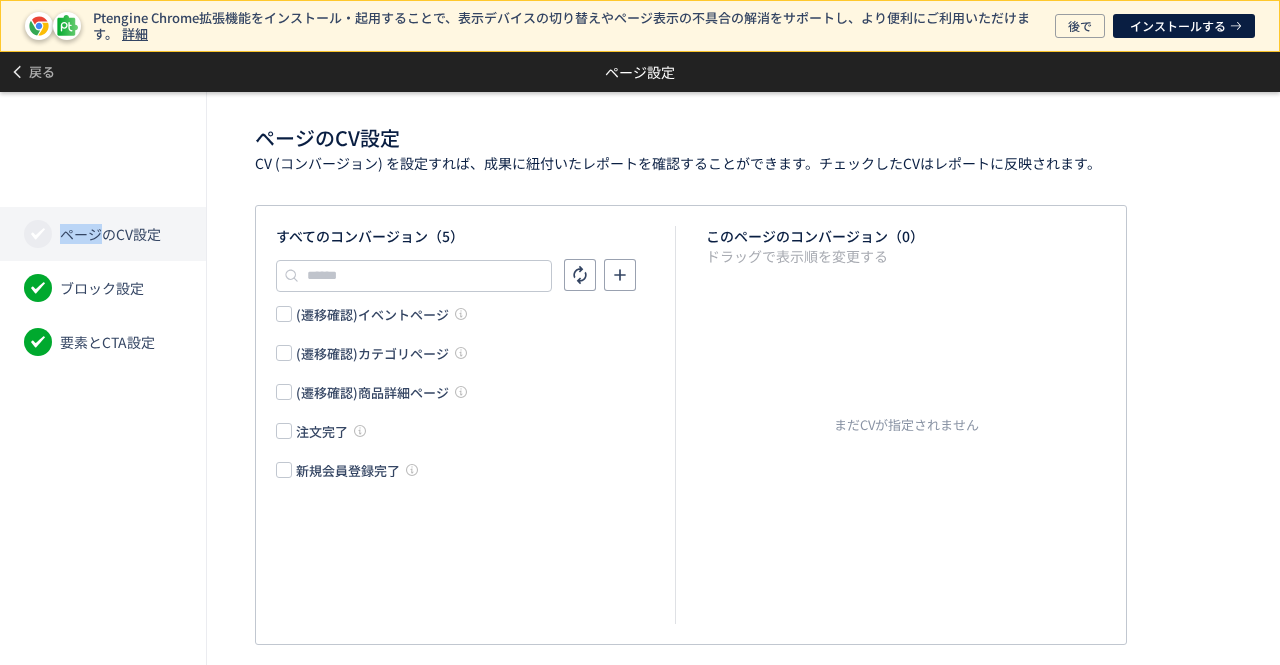 click 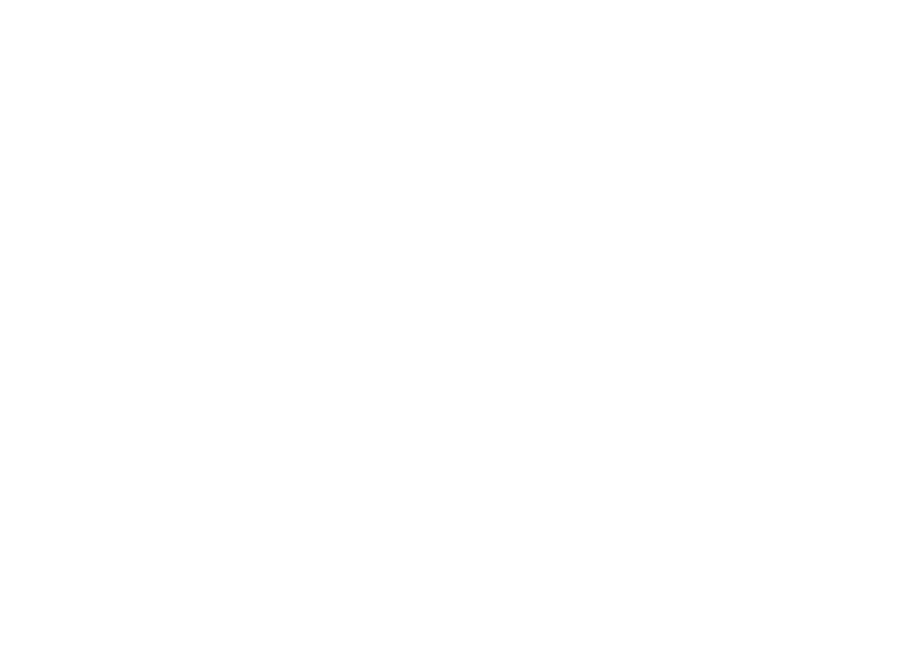 scroll, scrollTop: 0, scrollLeft: 0, axis: both 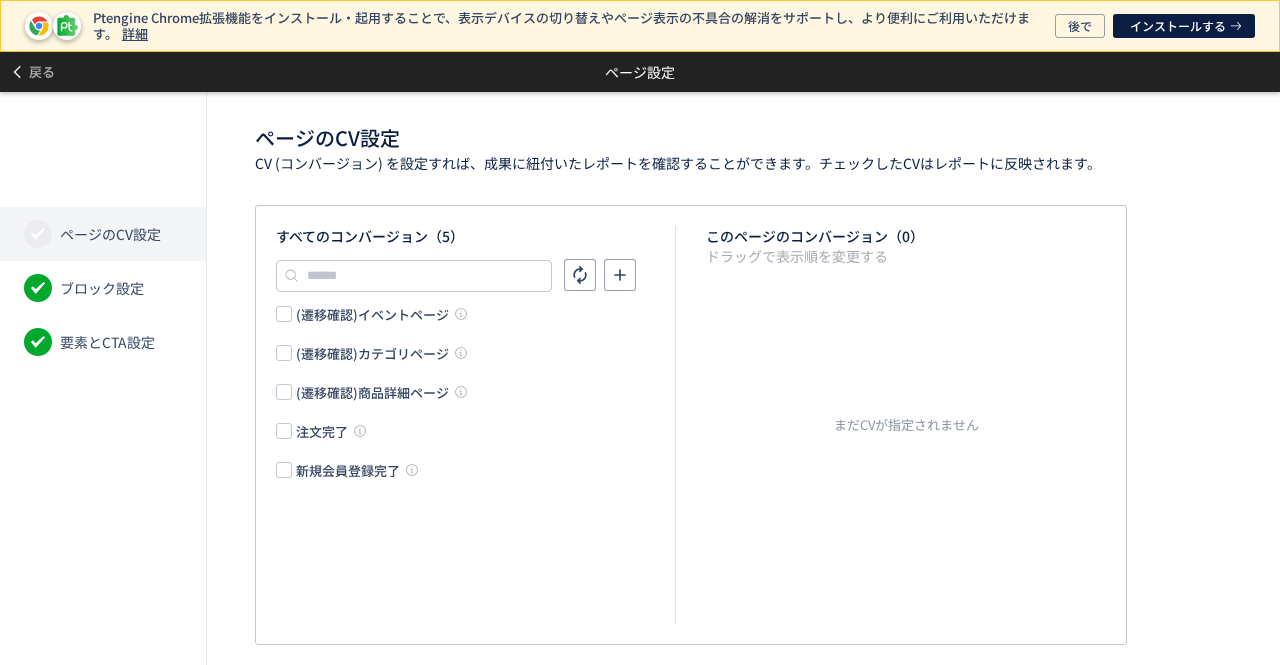 click on "注文完了" 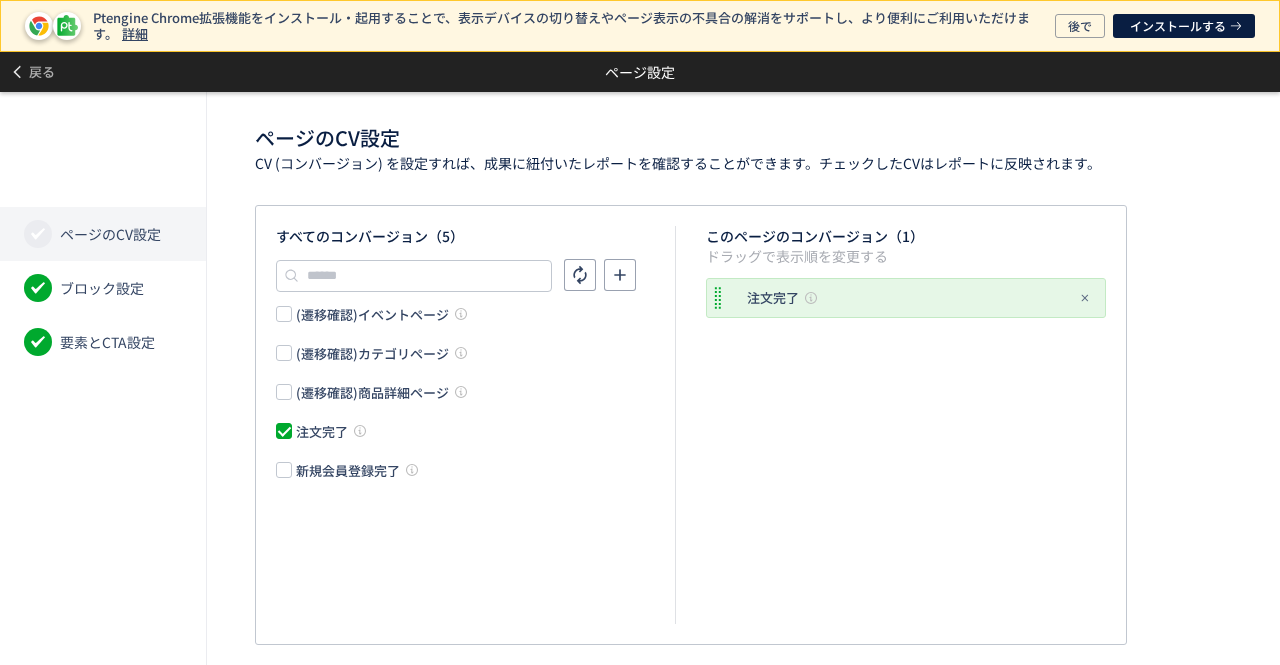 click at bounding box center (475, 275) 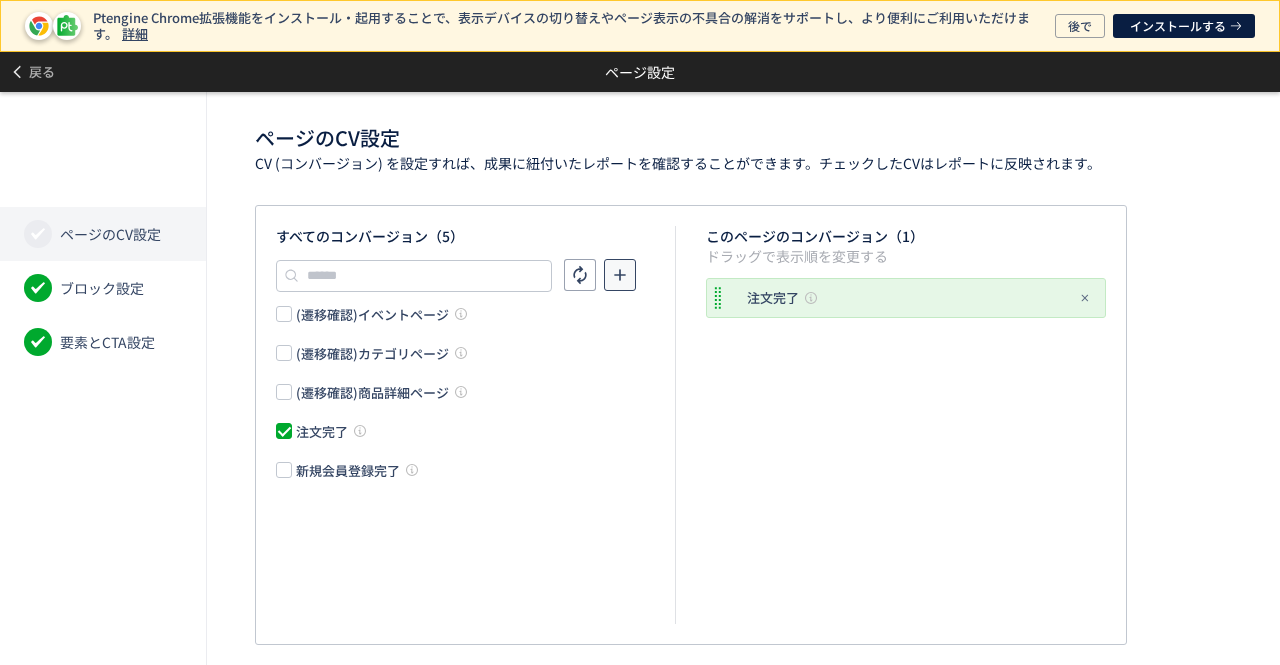 click 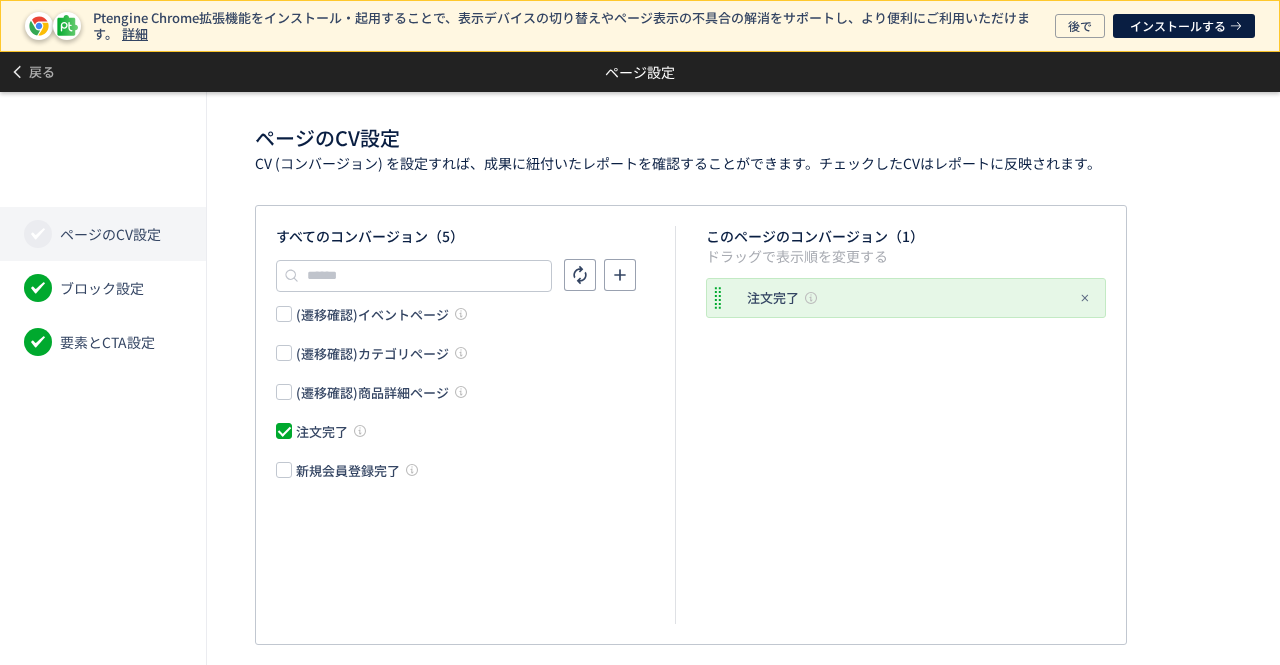click on "ページのCV設定" at bounding box center [110, 234] 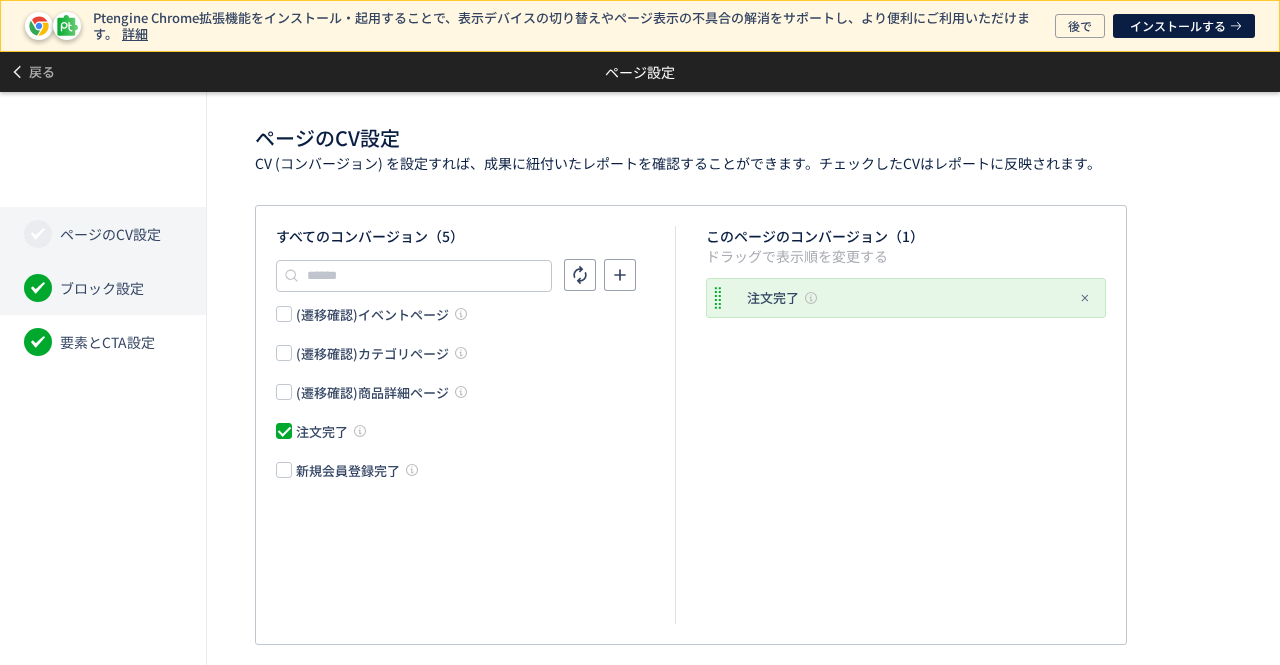 click on "ブロック設定" at bounding box center [102, 288] 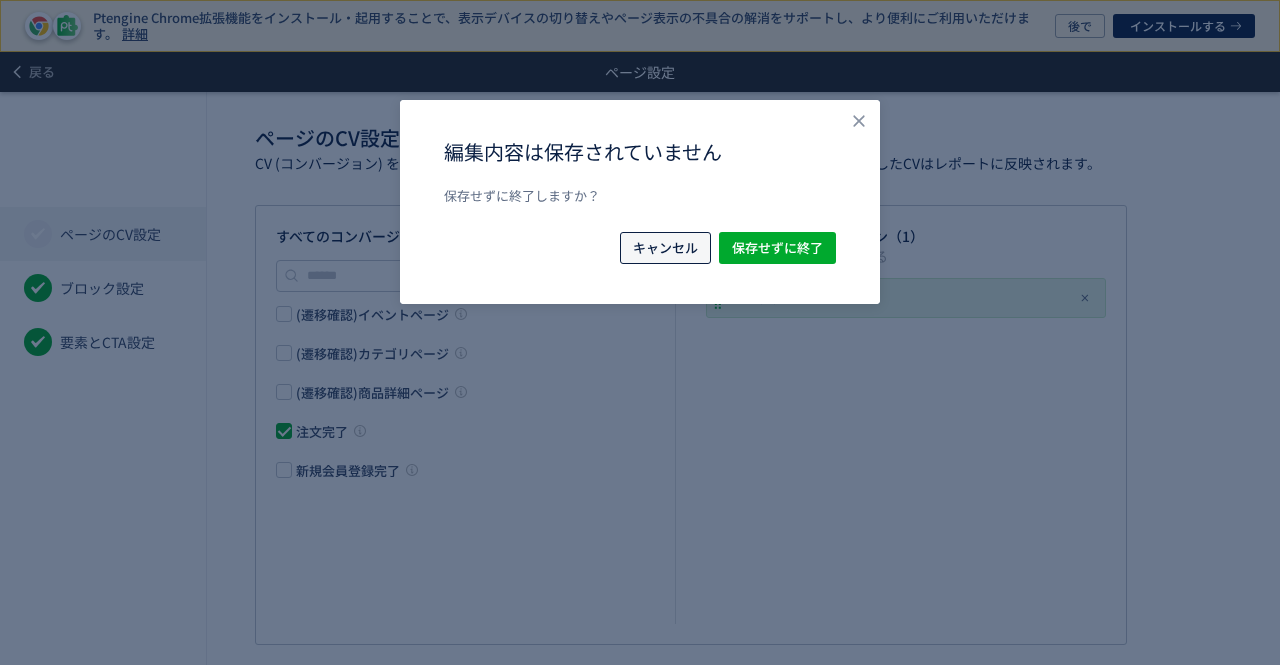 click on "キャンセル" at bounding box center [665, 248] 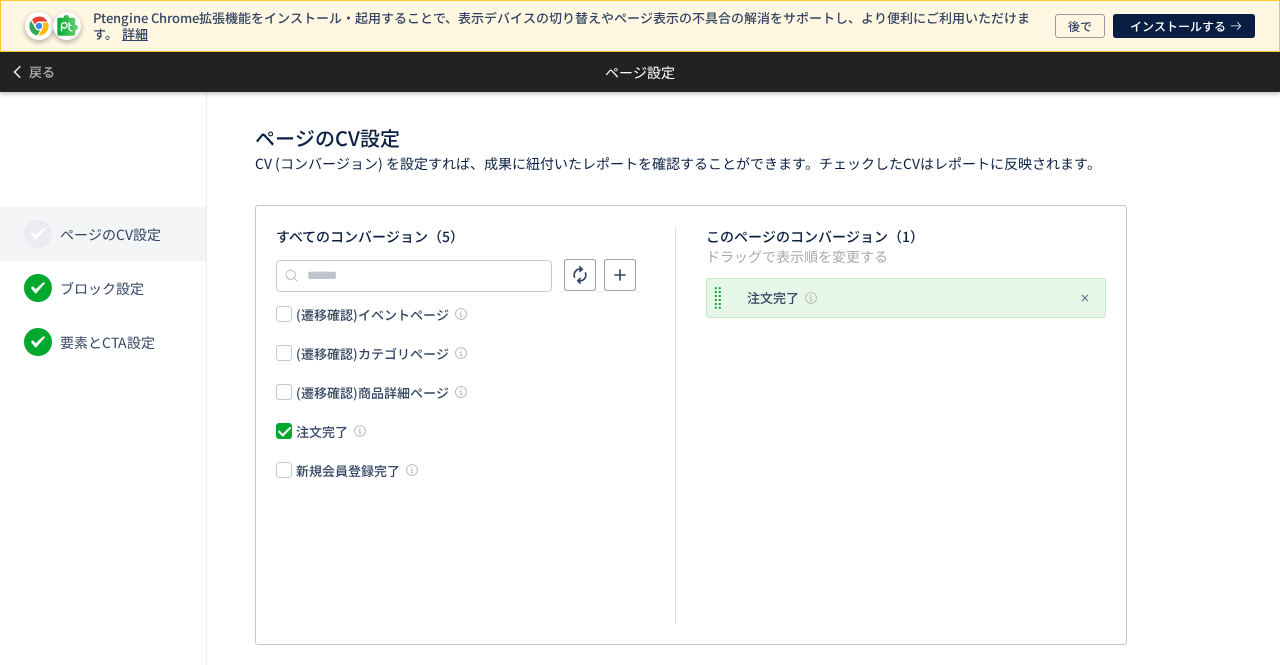 click on "すべてのコンバージョン（5） (遷移確認)イベントページ (遷移確認)カテゴリページ (遷移確認)商品詳細ページ 注文完了 新規会員登録完了 このページのコンバージョン（1） ドラッグで表示順を変更する 注文完了" 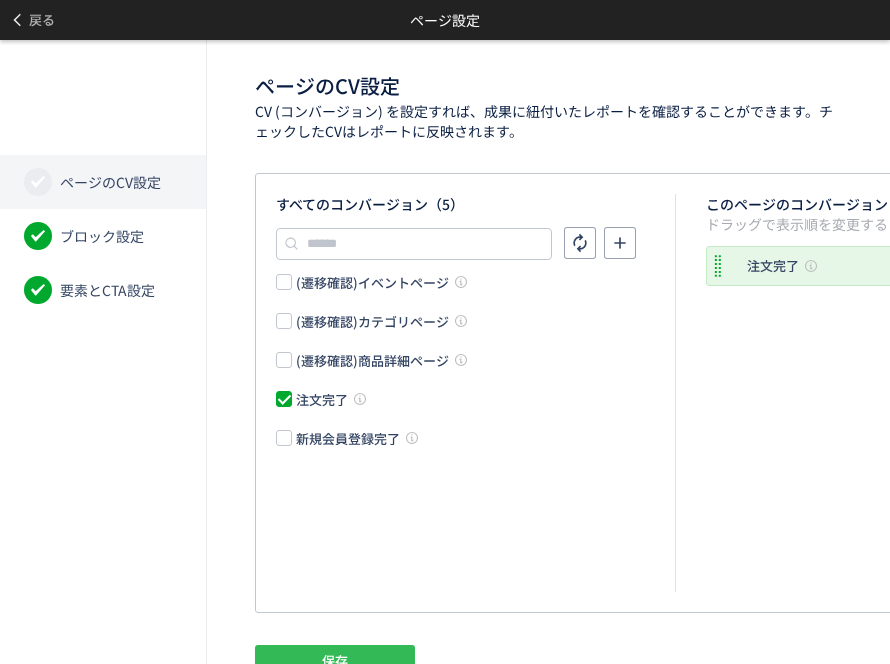 click on "保存" 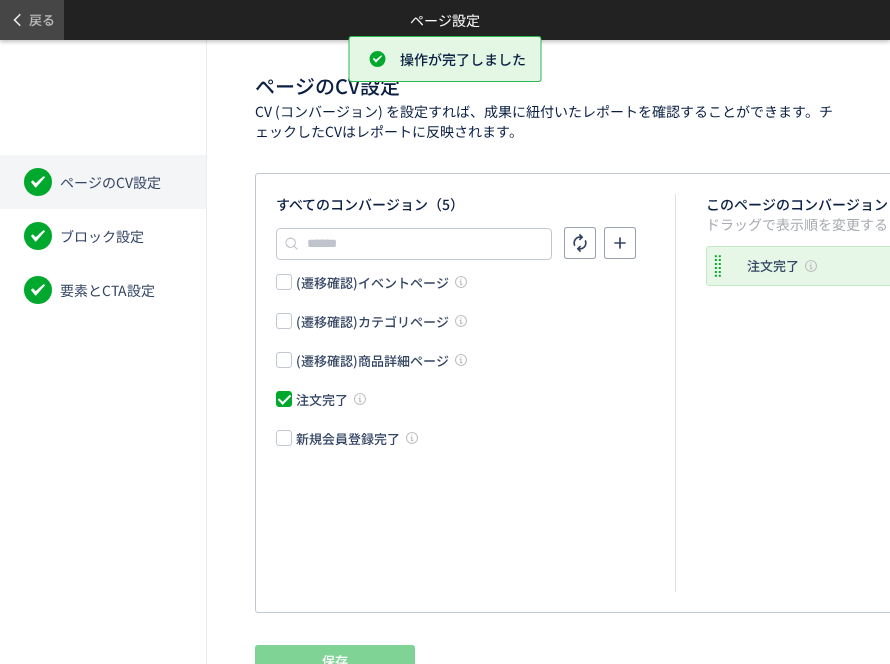 click on "戻る" at bounding box center (42, 20) 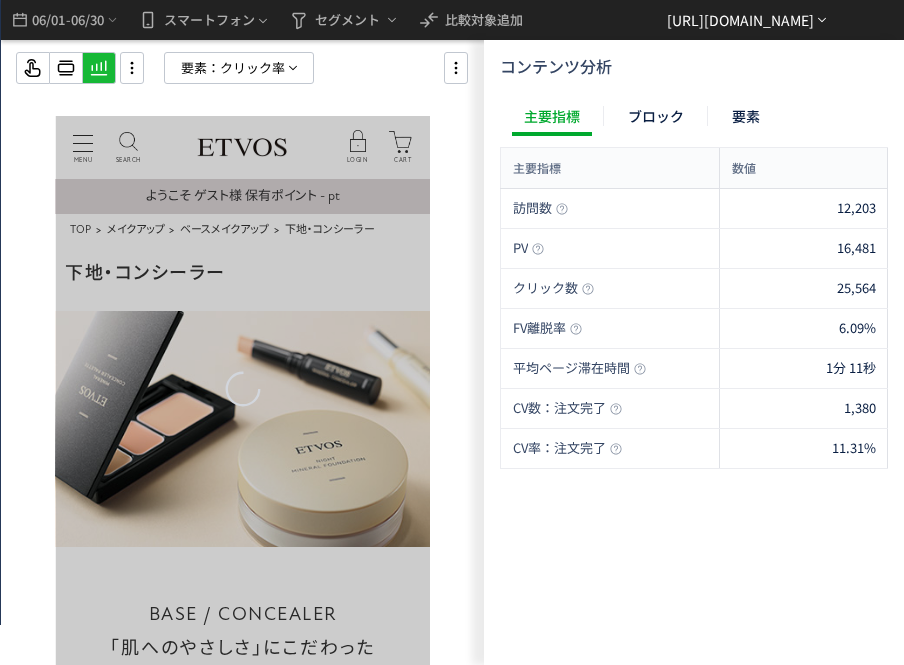 scroll, scrollTop: 0, scrollLeft: 0, axis: both 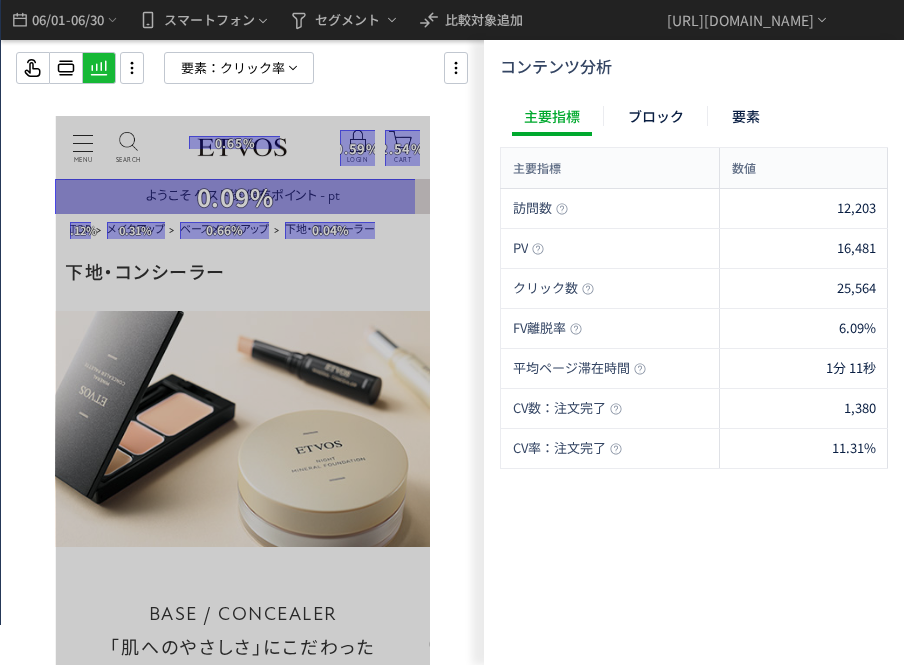 click at bounding box center (242, 428) 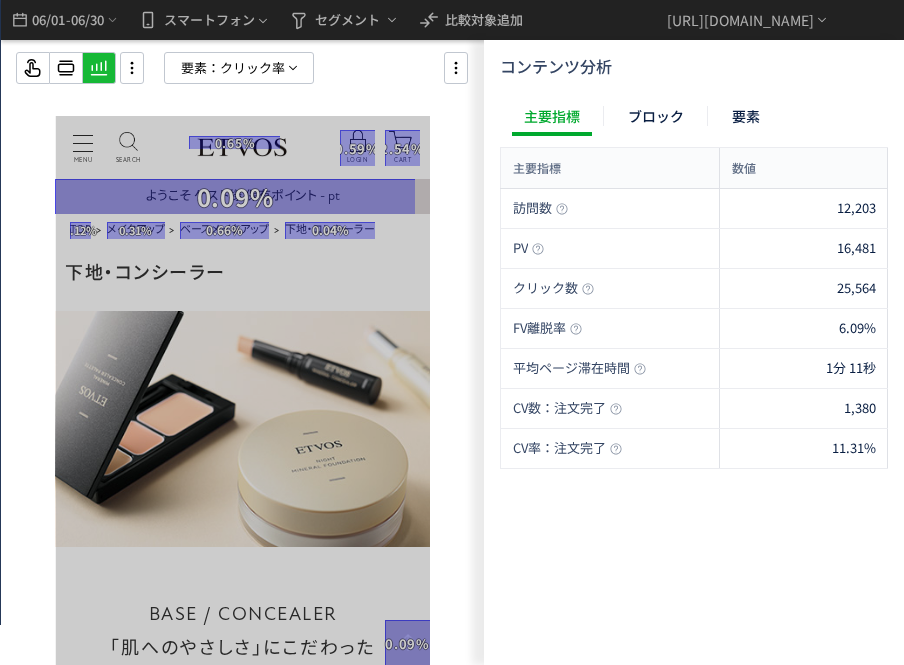scroll, scrollTop: 400, scrollLeft: 0, axis: vertical 